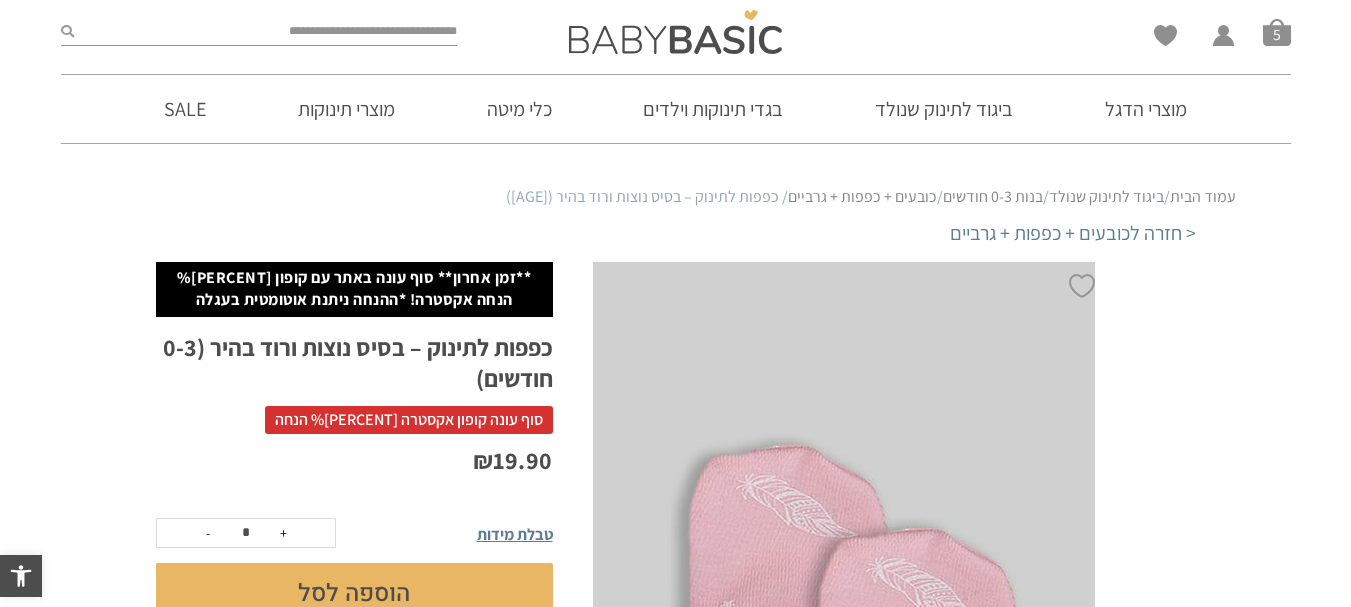 scroll, scrollTop: 280, scrollLeft: 0, axis: vertical 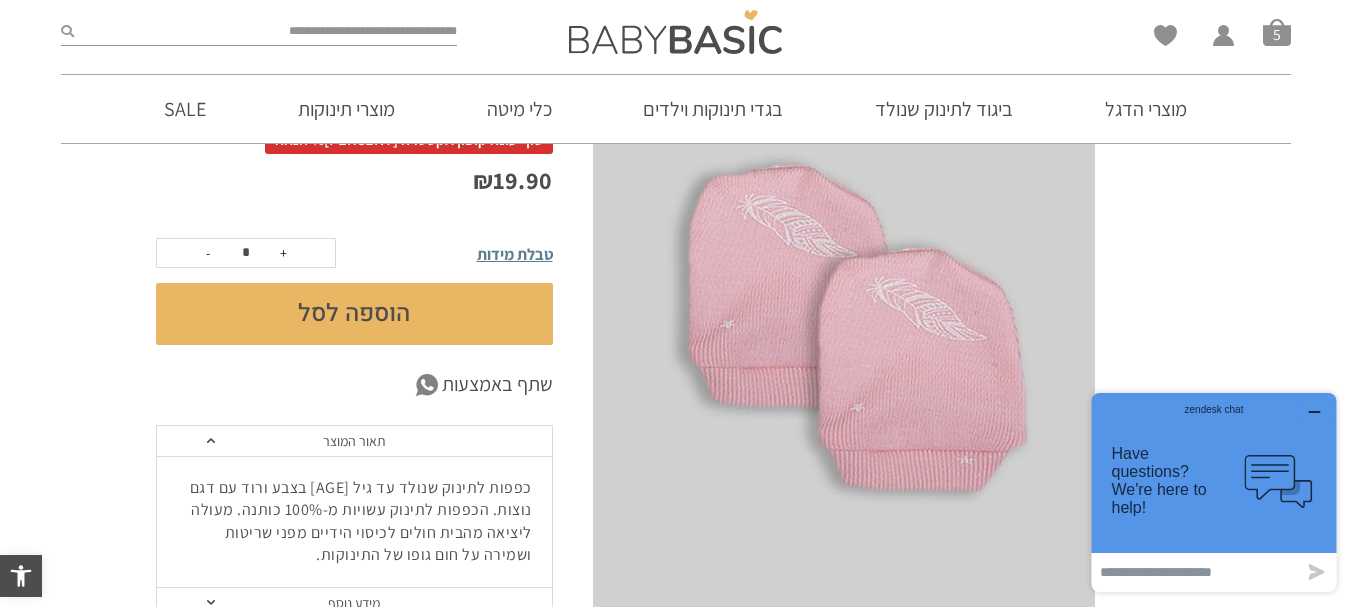 click on "הוספה לסל" at bounding box center [354, 314] 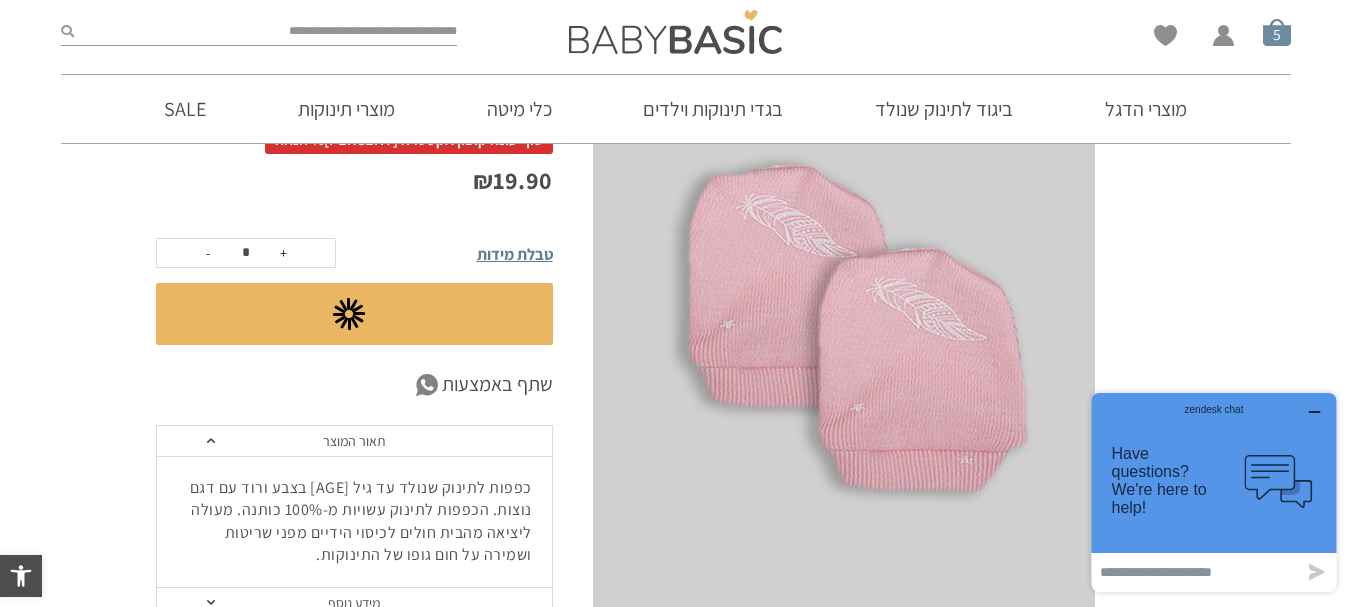 click on "סל קניות" at bounding box center (1277, 32) 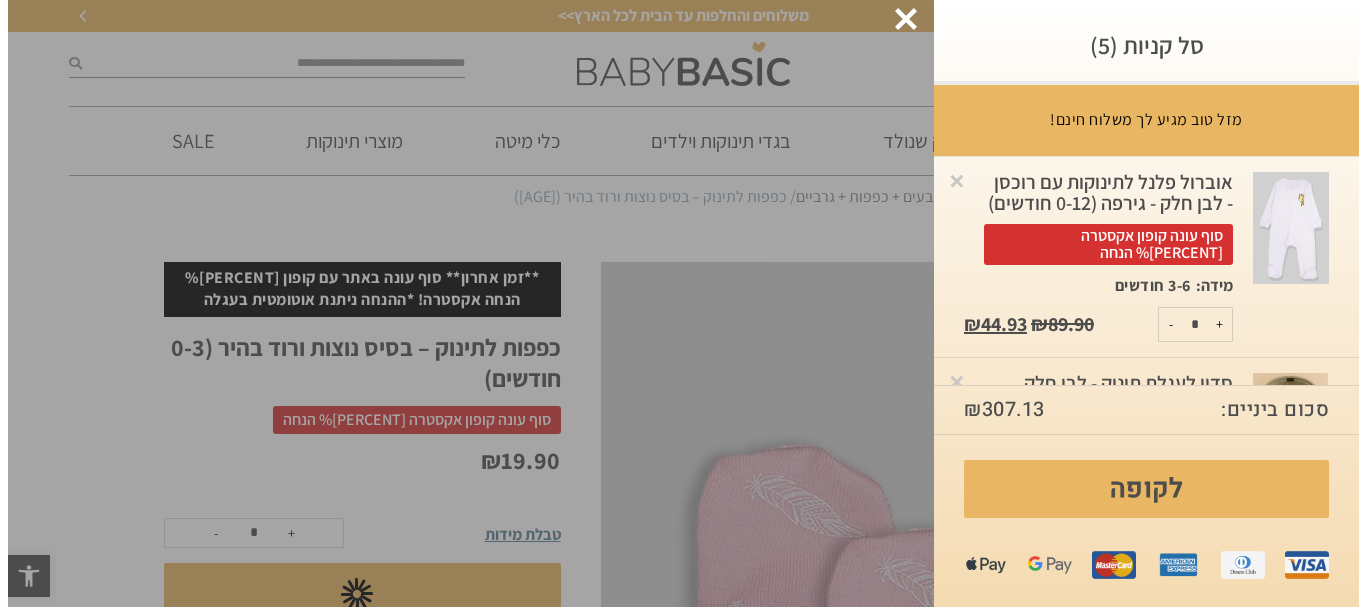 scroll, scrollTop: 0, scrollLeft: 0, axis: both 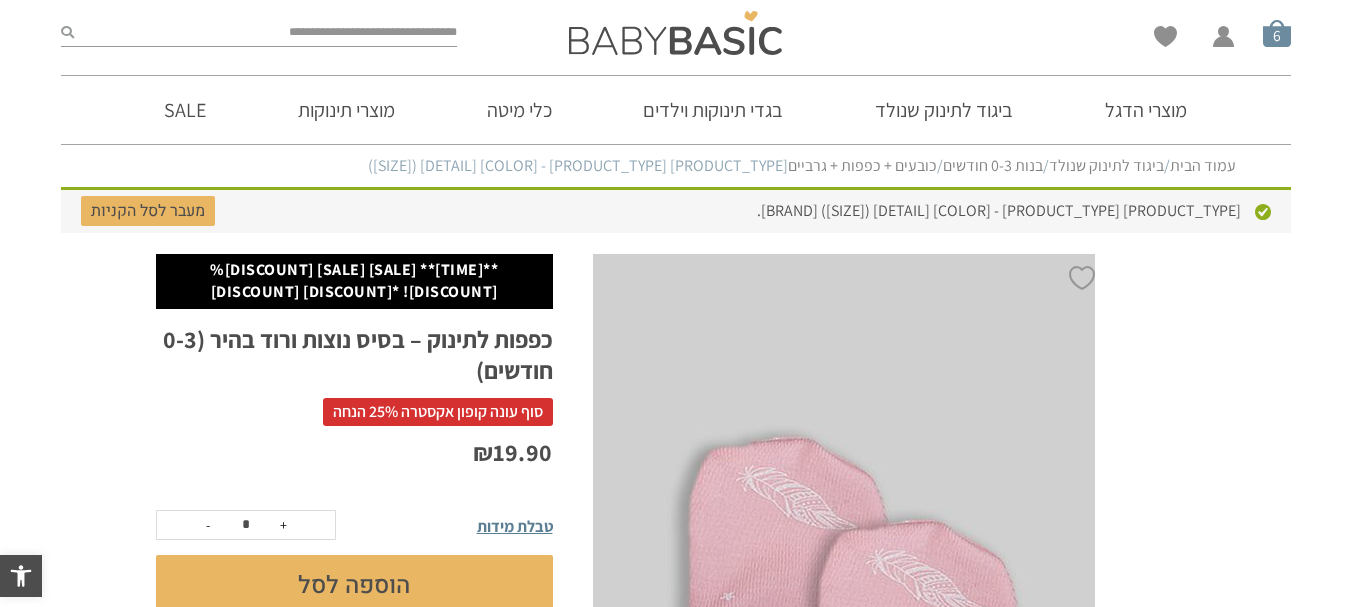 click on "סל קניות" at bounding box center [1277, 33] 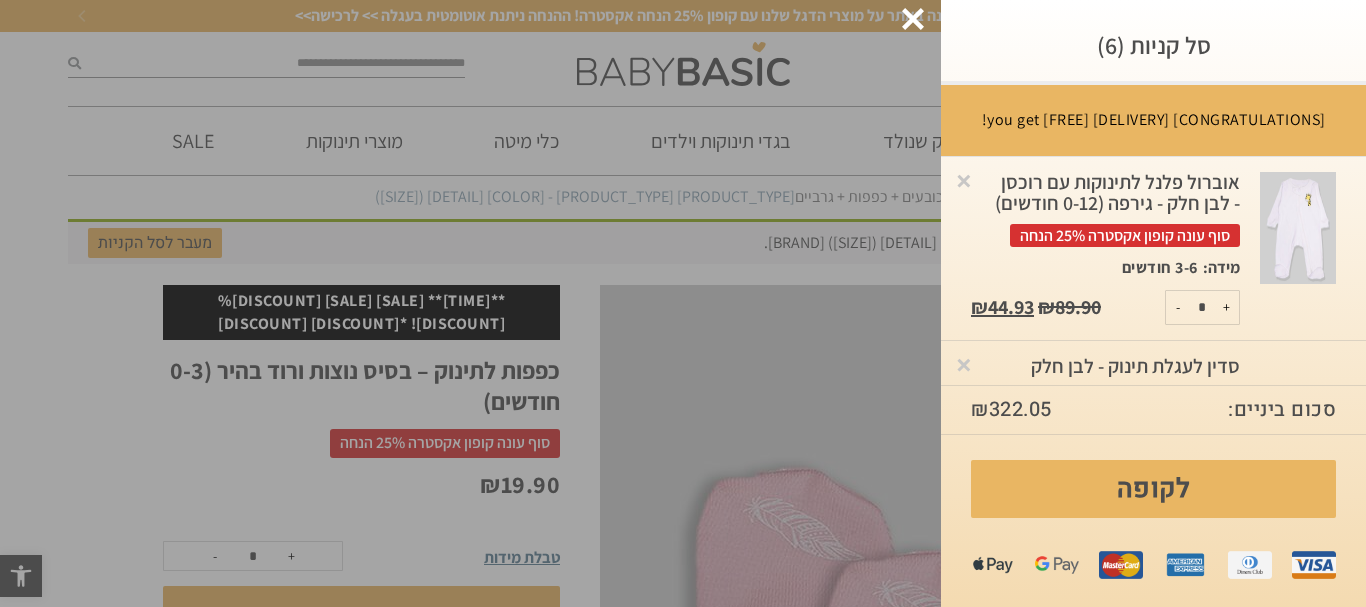 scroll, scrollTop: 0, scrollLeft: 0, axis: both 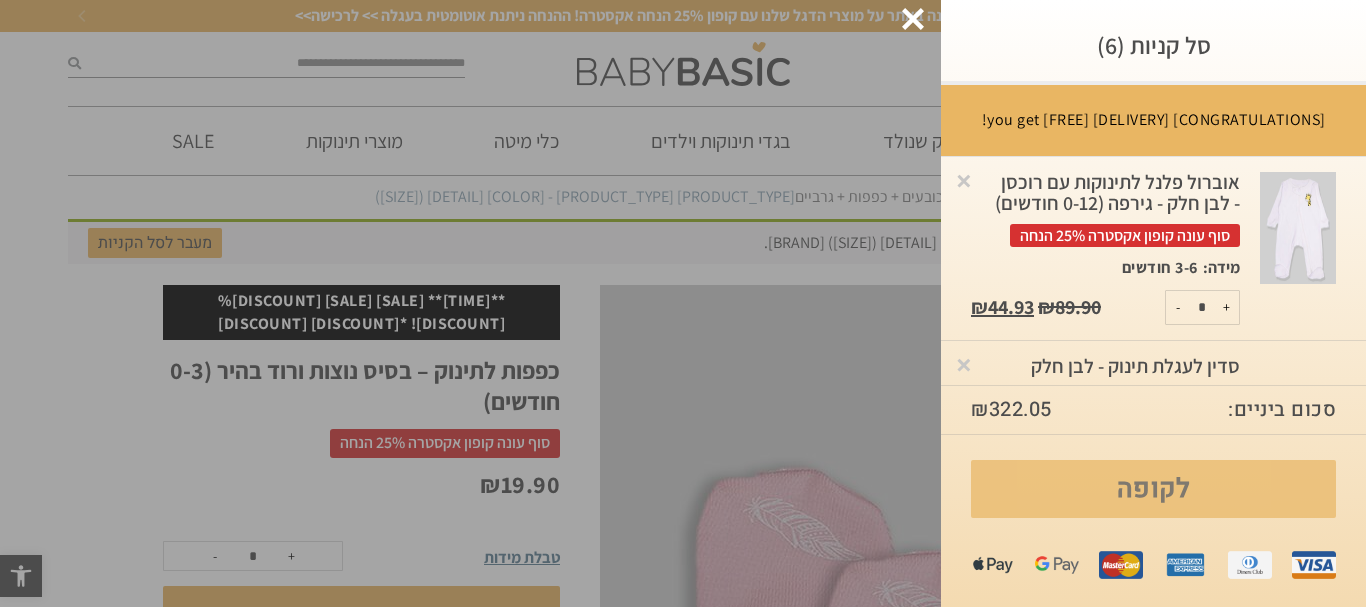 click on "לקופה" at bounding box center [1153, 489] 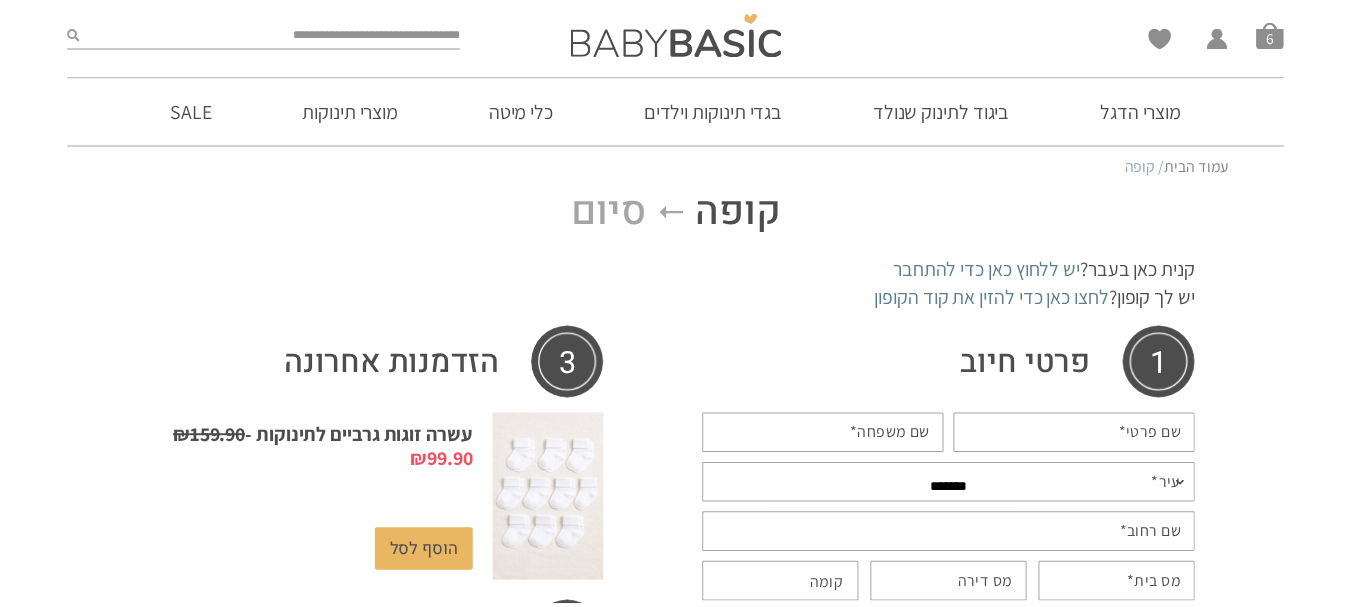 scroll, scrollTop: 0, scrollLeft: 0, axis: both 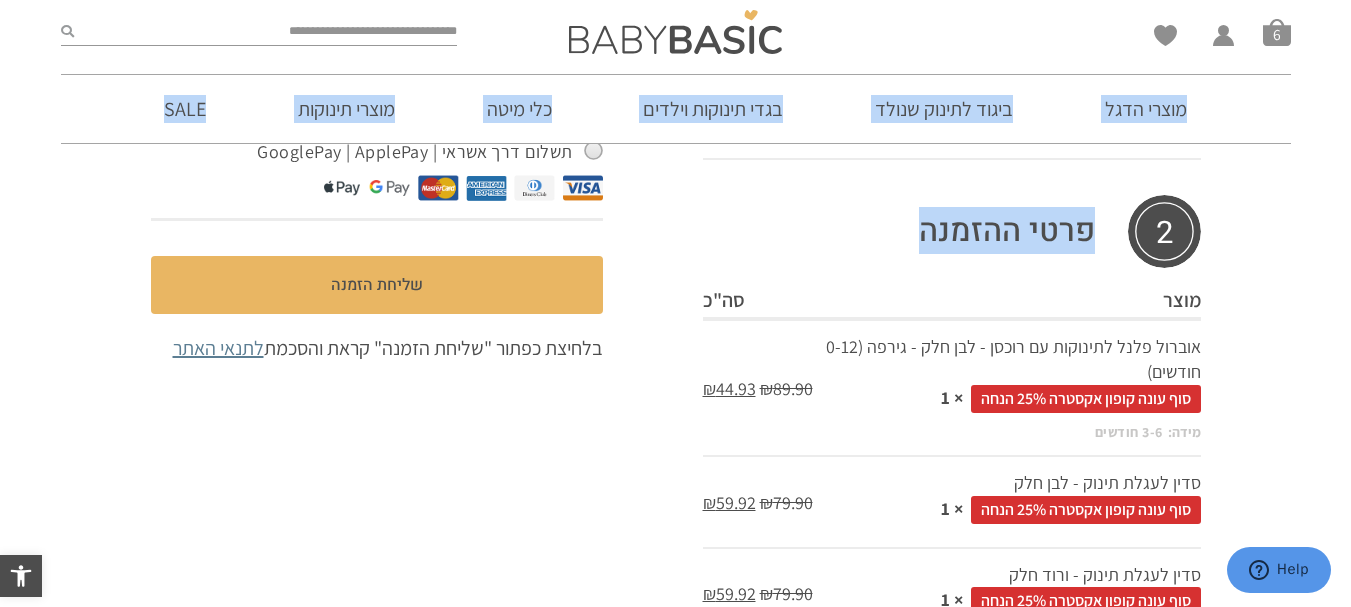 drag, startPoint x: 1258, startPoint y: 444, endPoint x: 1253, endPoint y: 259, distance: 185.06755 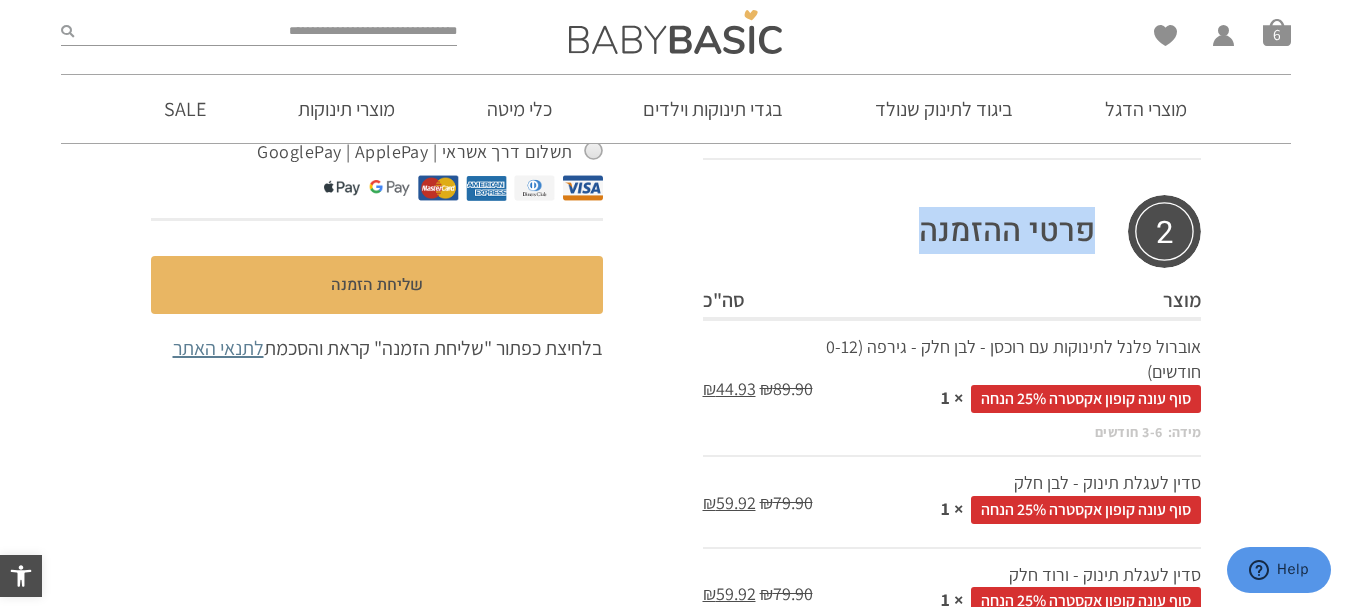 click on "**********" at bounding box center [675, 165] 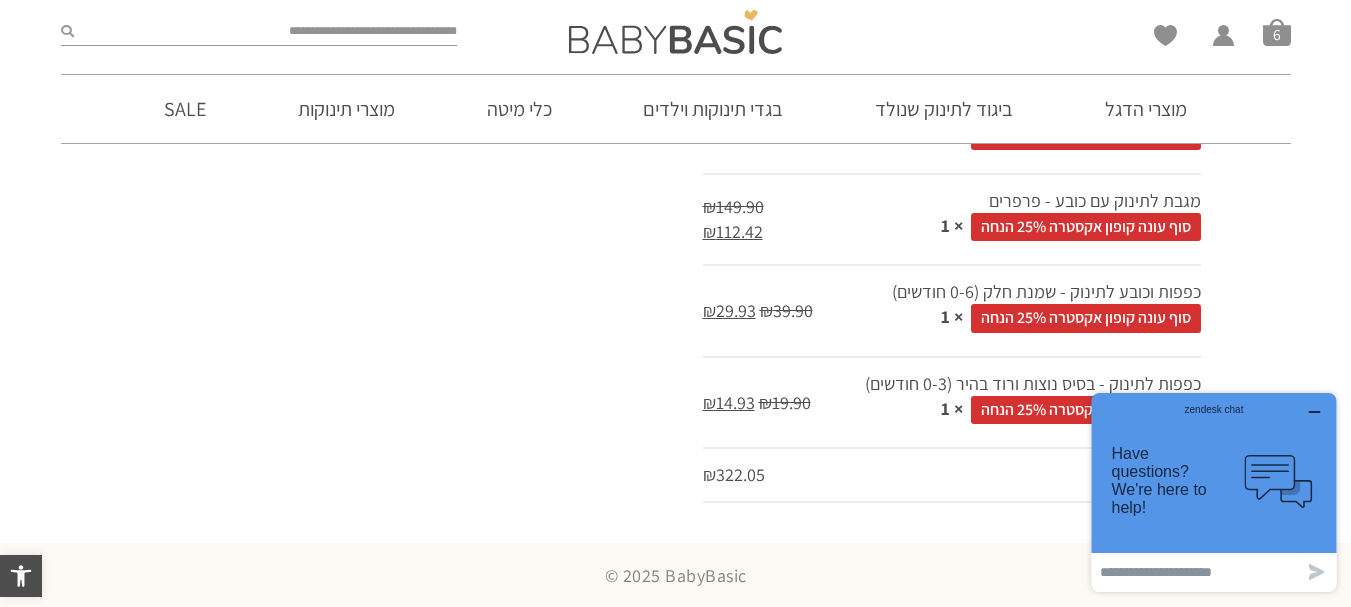 scroll, scrollTop: 1325, scrollLeft: 0, axis: vertical 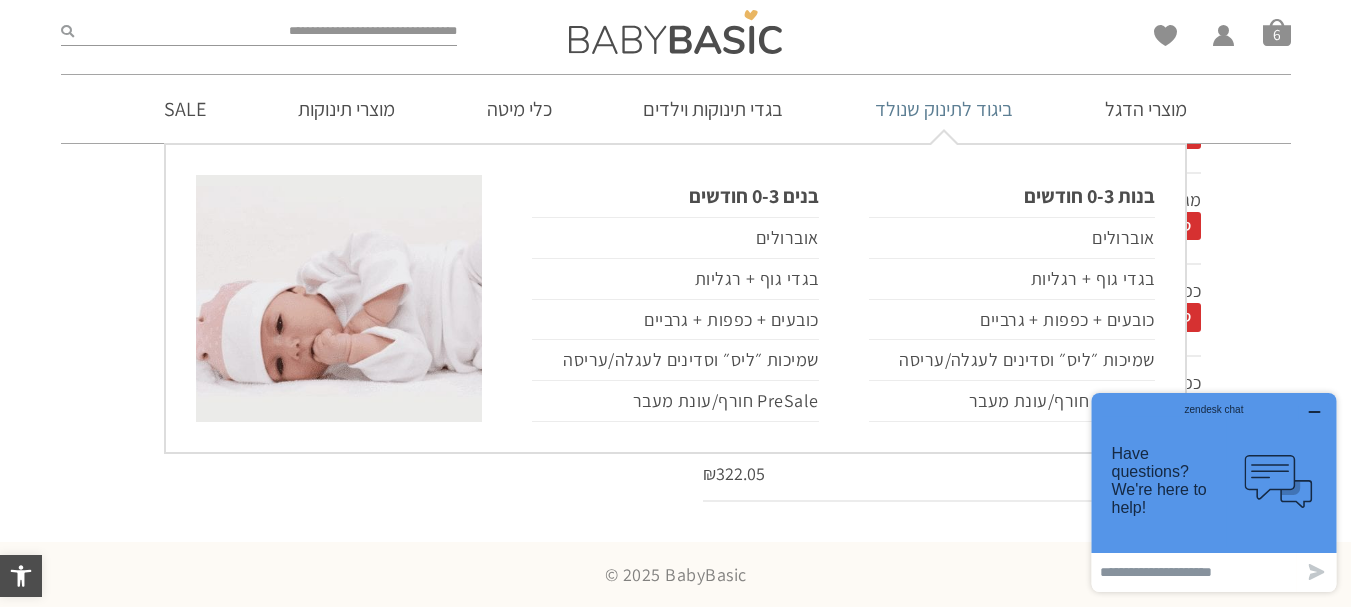 click on "ביגוד לתינוק שנולד" at bounding box center (944, 109) 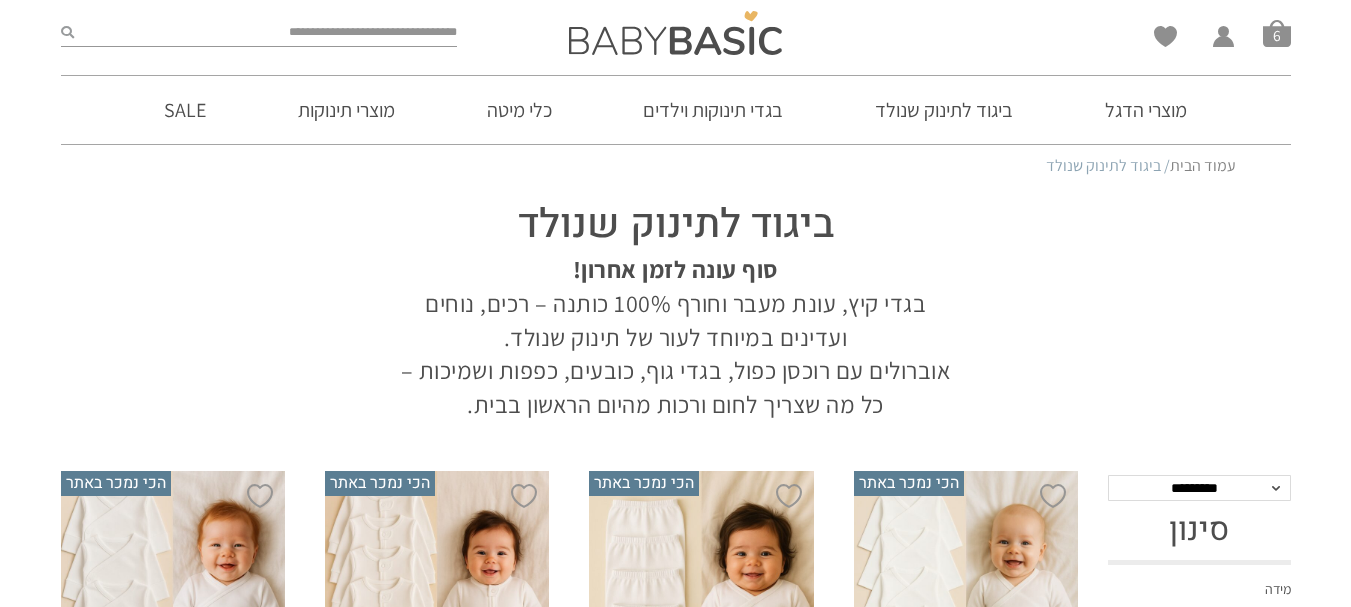 scroll, scrollTop: 0, scrollLeft: 0, axis: both 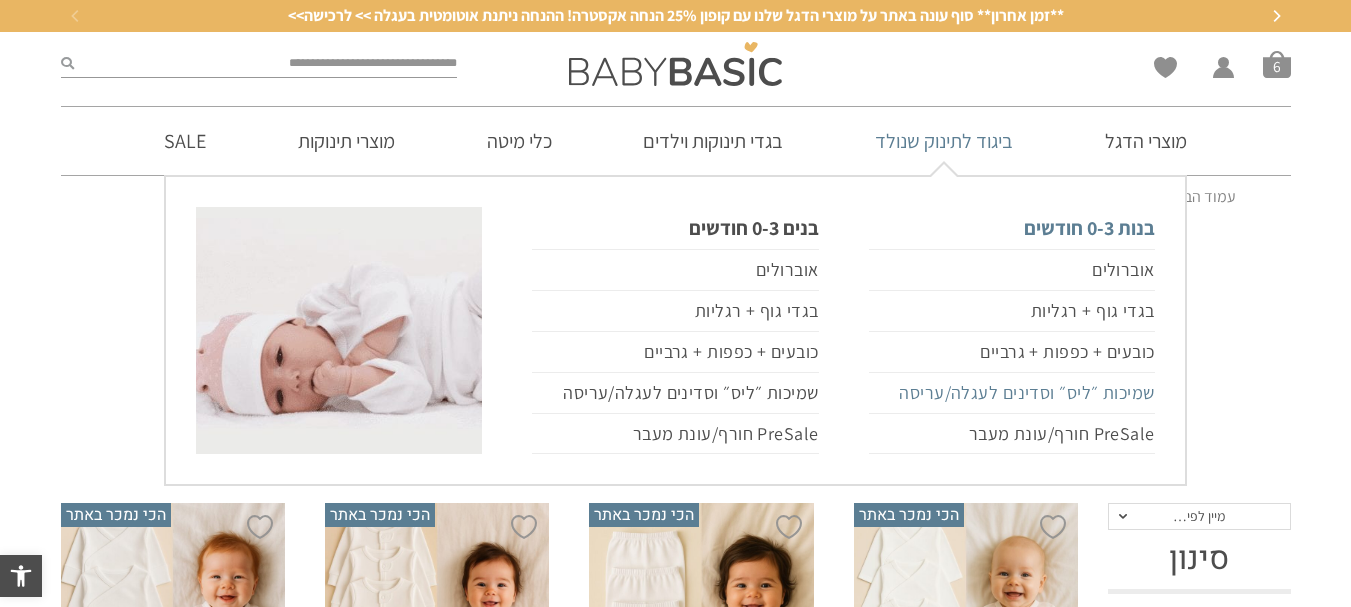 click on "שמיכות ״ליס״ וסדינים לעגלה/עריסה" at bounding box center (1012, 393) 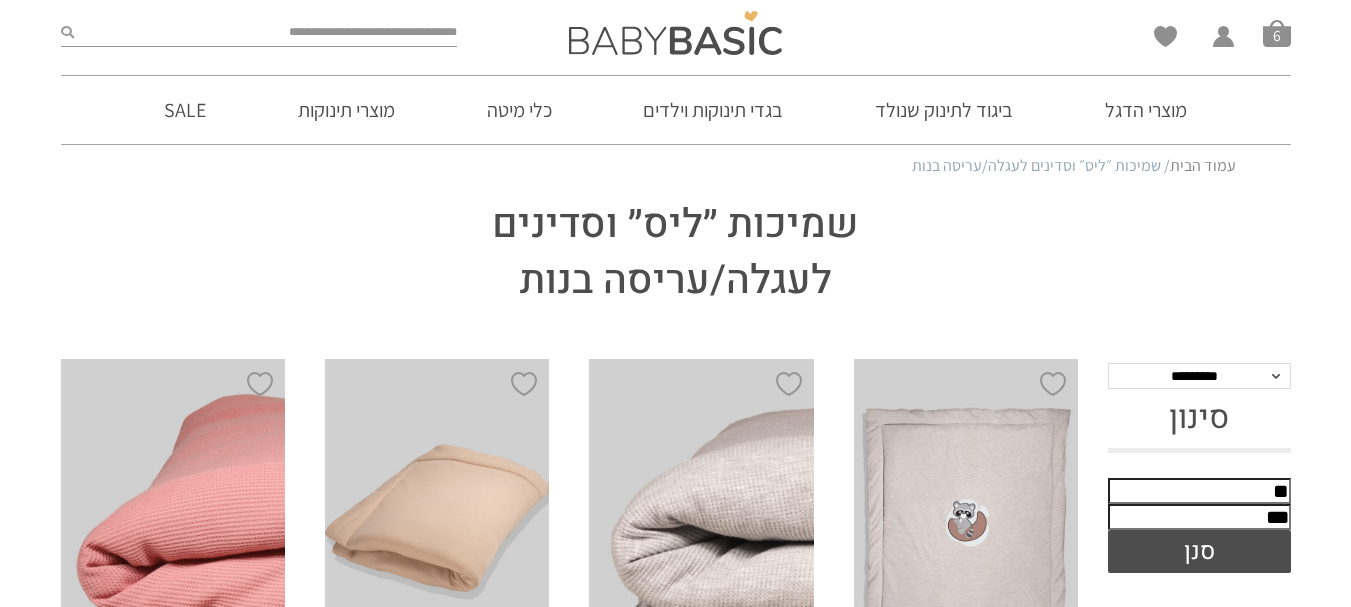 scroll, scrollTop: 0, scrollLeft: 0, axis: both 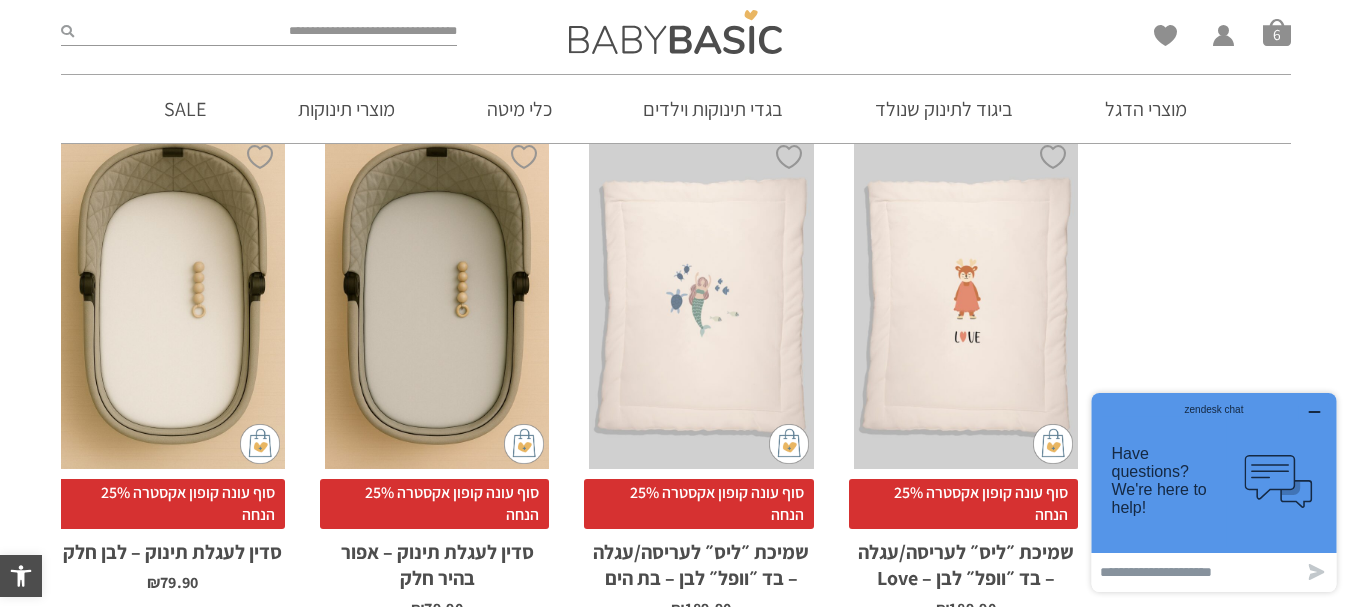 click on "סוף עונה קופון אקסטרה 25% הנחה" at bounding box center [698, 504] 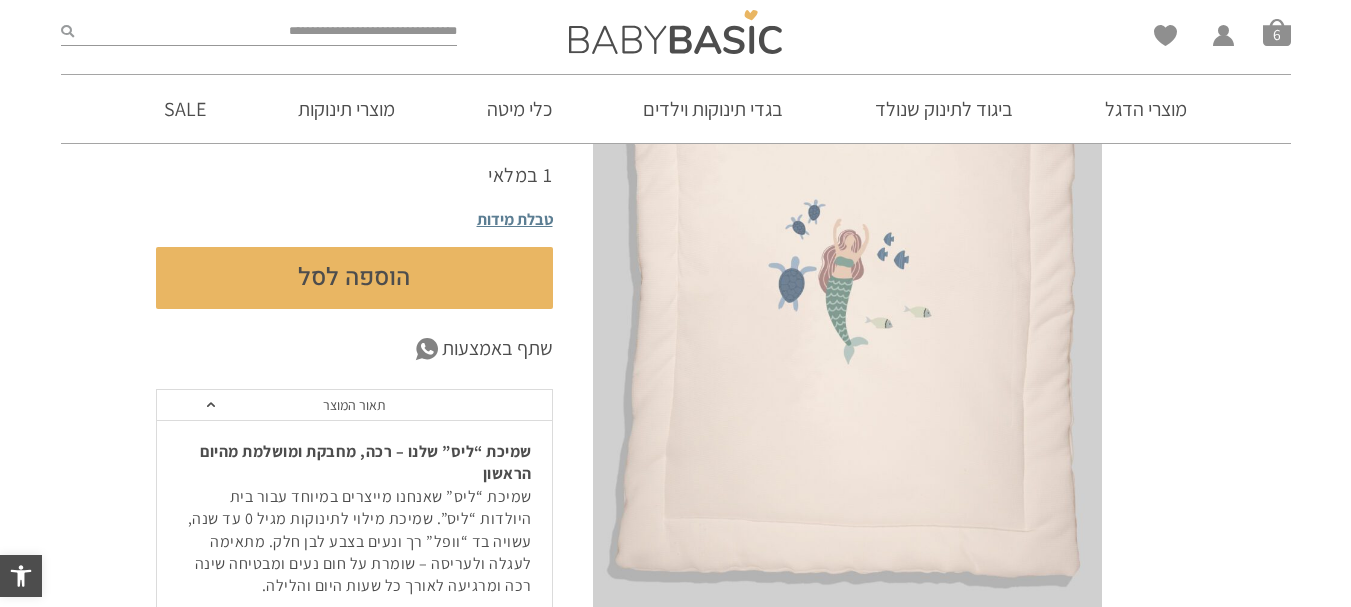 scroll, scrollTop: 363, scrollLeft: 0, axis: vertical 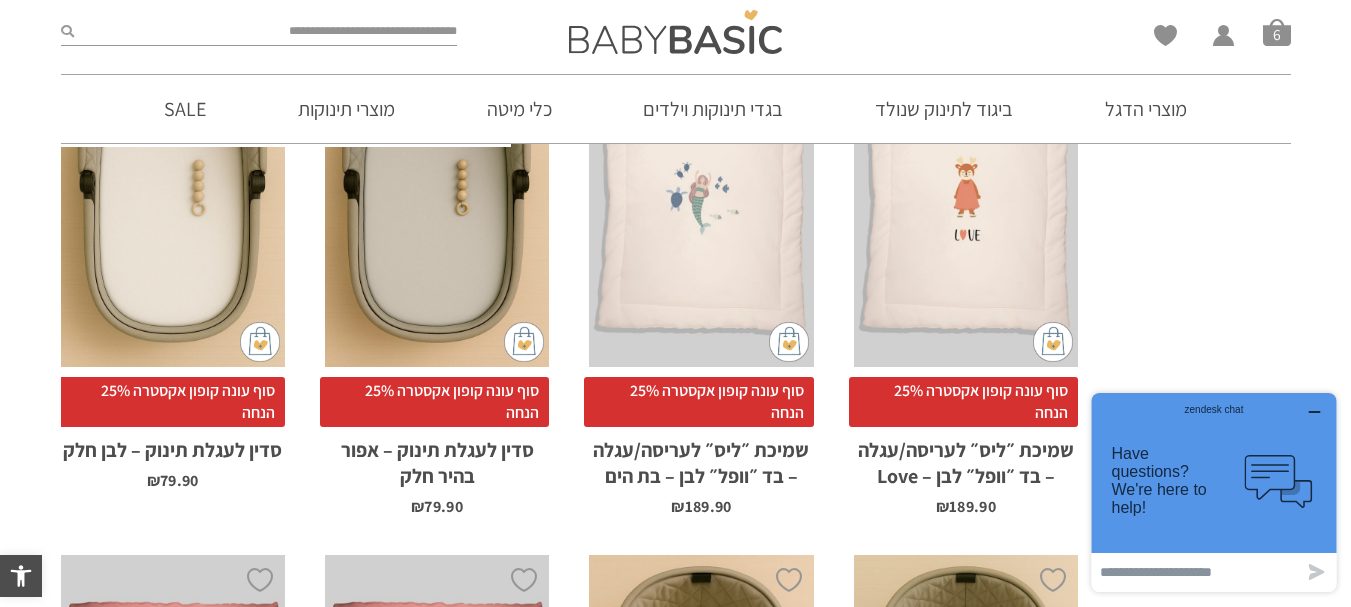 click on "x
הוספה לסל" at bounding box center (966, 198) 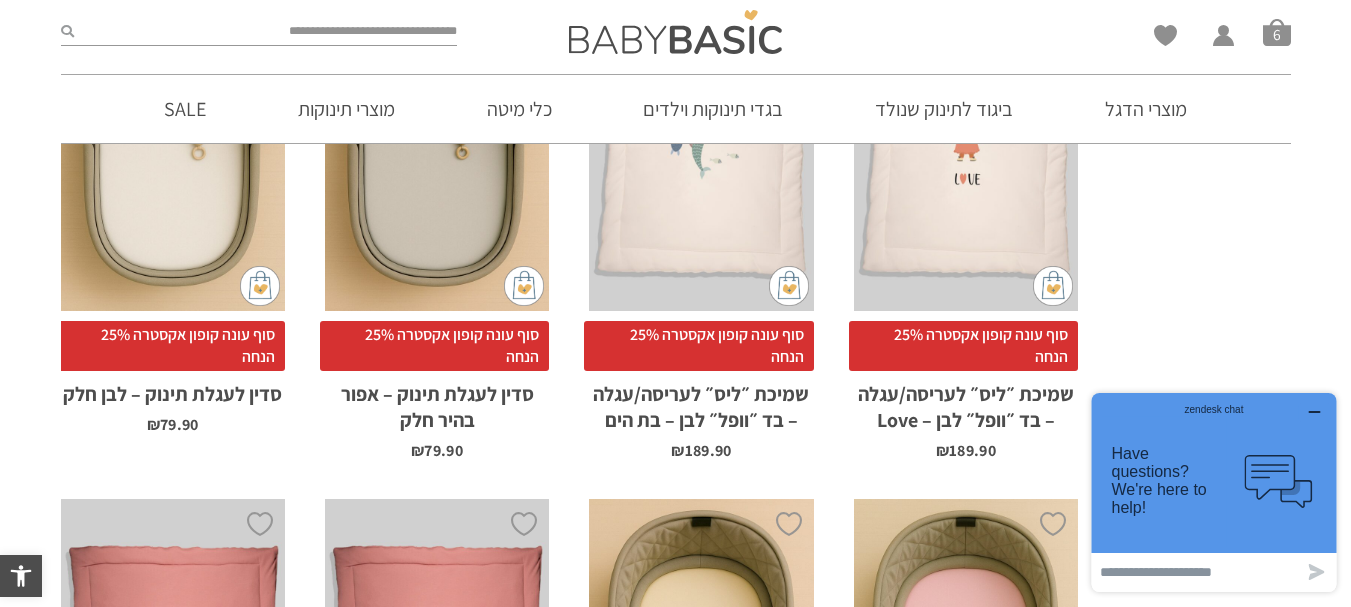 scroll, scrollTop: 1064, scrollLeft: 0, axis: vertical 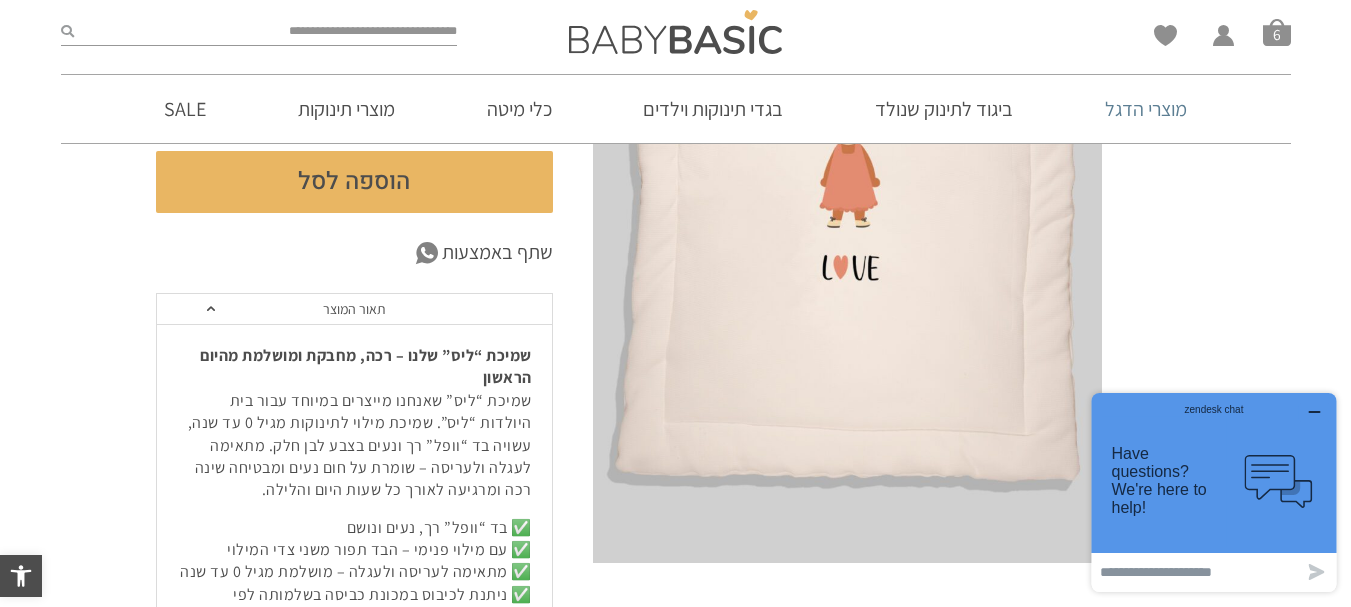 click on "מוצרי הדגל" at bounding box center (1146, 109) 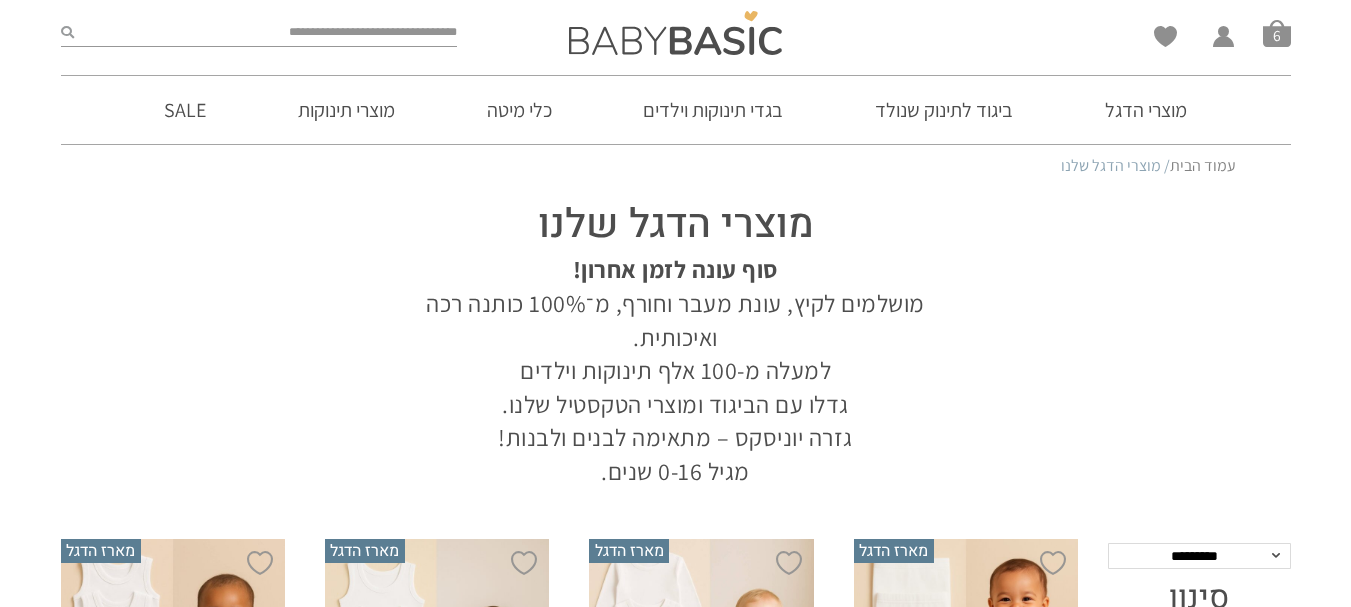 scroll, scrollTop: 0, scrollLeft: 0, axis: both 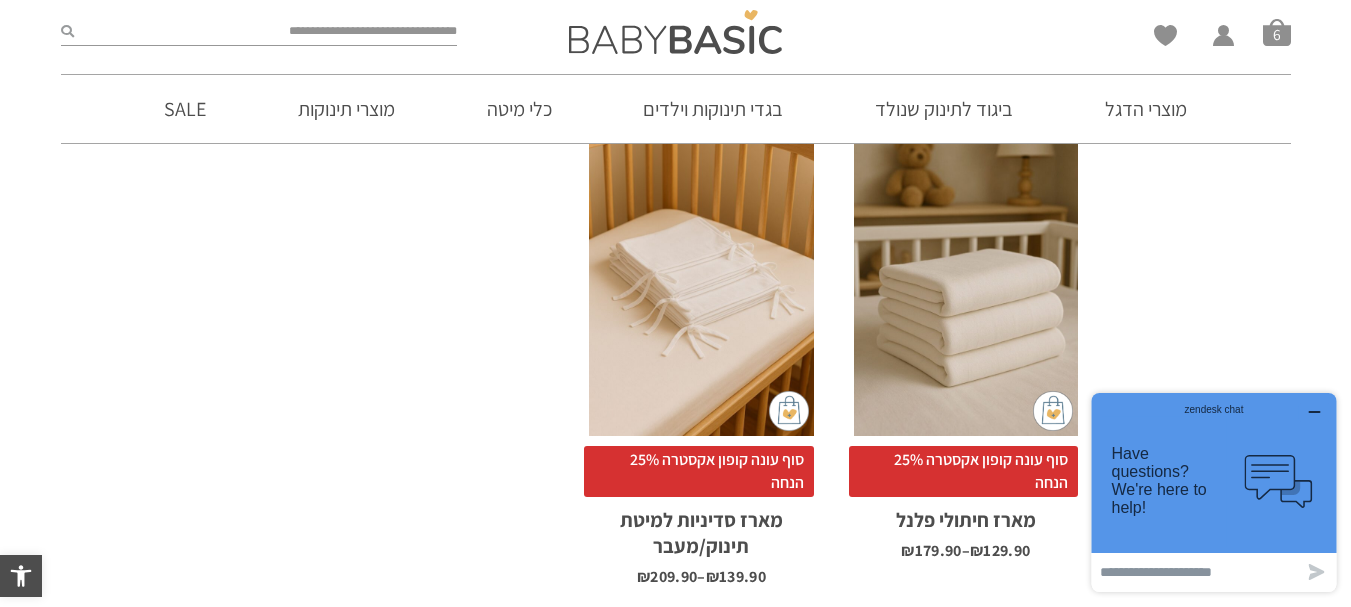 click on "x
בחירת בחירת מארז
מארז 3 יחידות
מארז 6 יחידות - המשתלם ביותר" at bounding box center [966, 268] 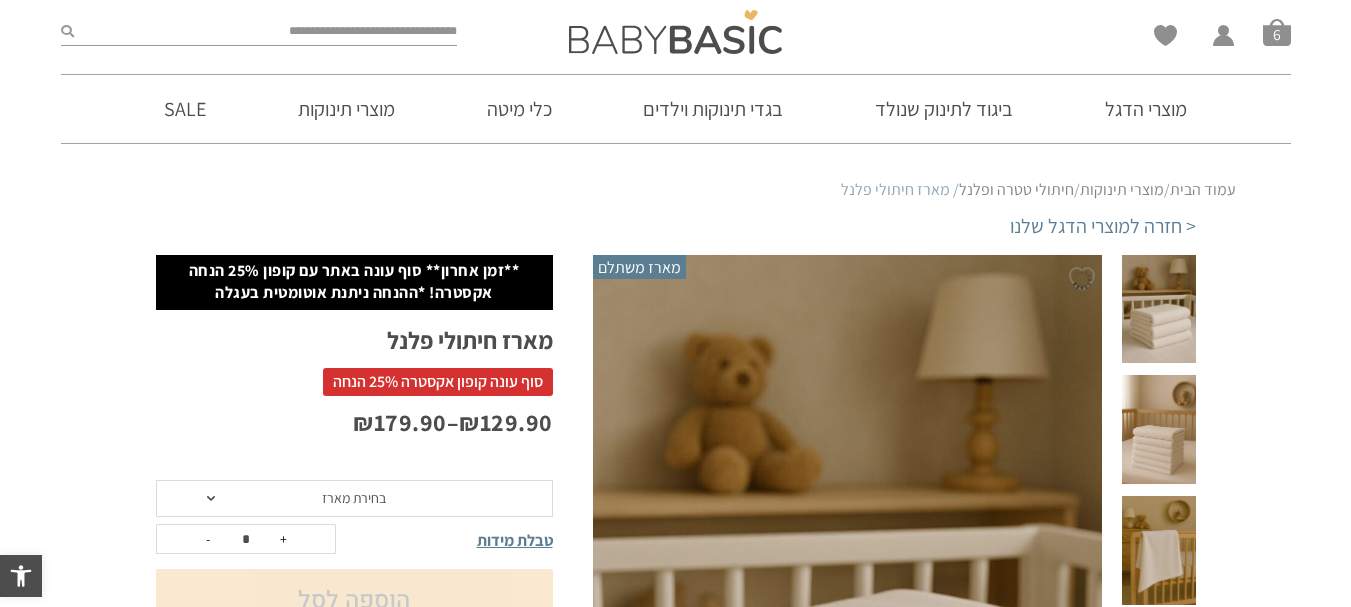 scroll, scrollTop: 159, scrollLeft: 0, axis: vertical 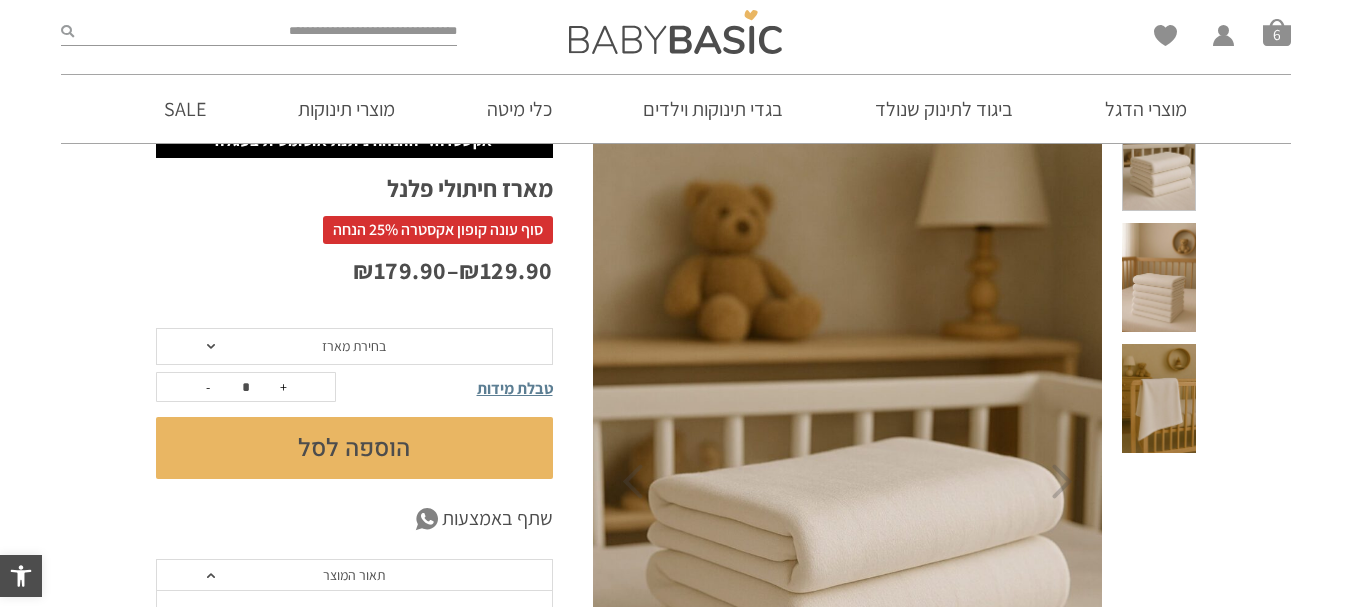 click at bounding box center [1158, 398] 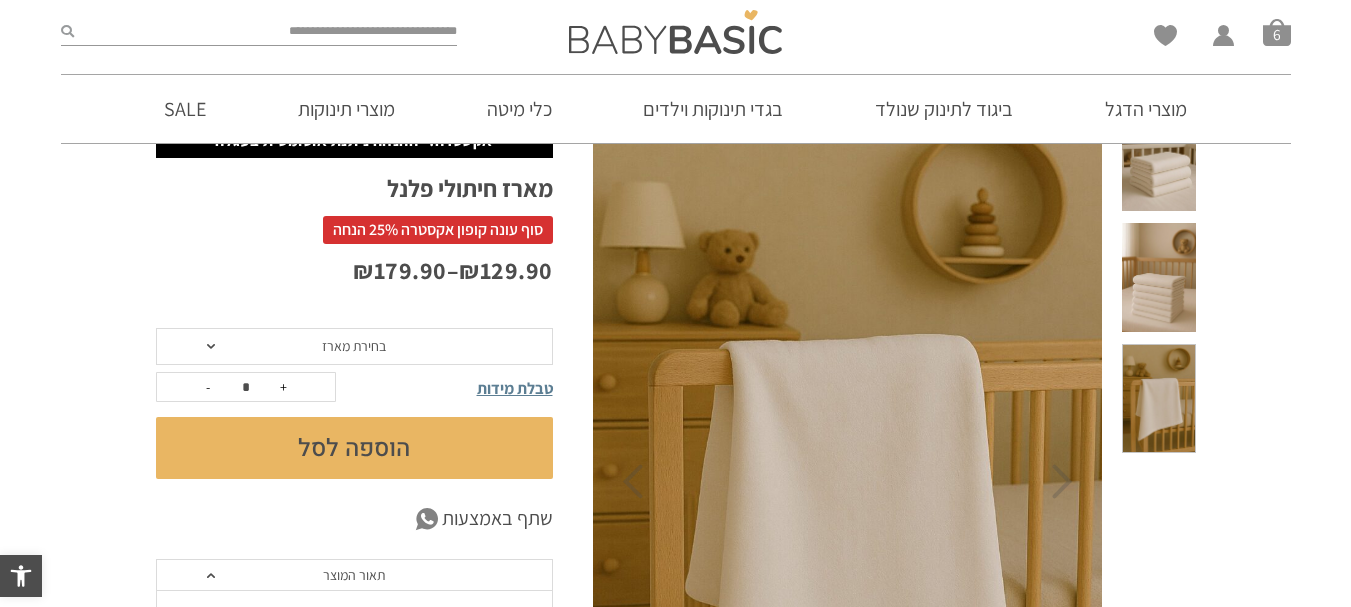scroll, scrollTop: 0, scrollLeft: 0, axis: both 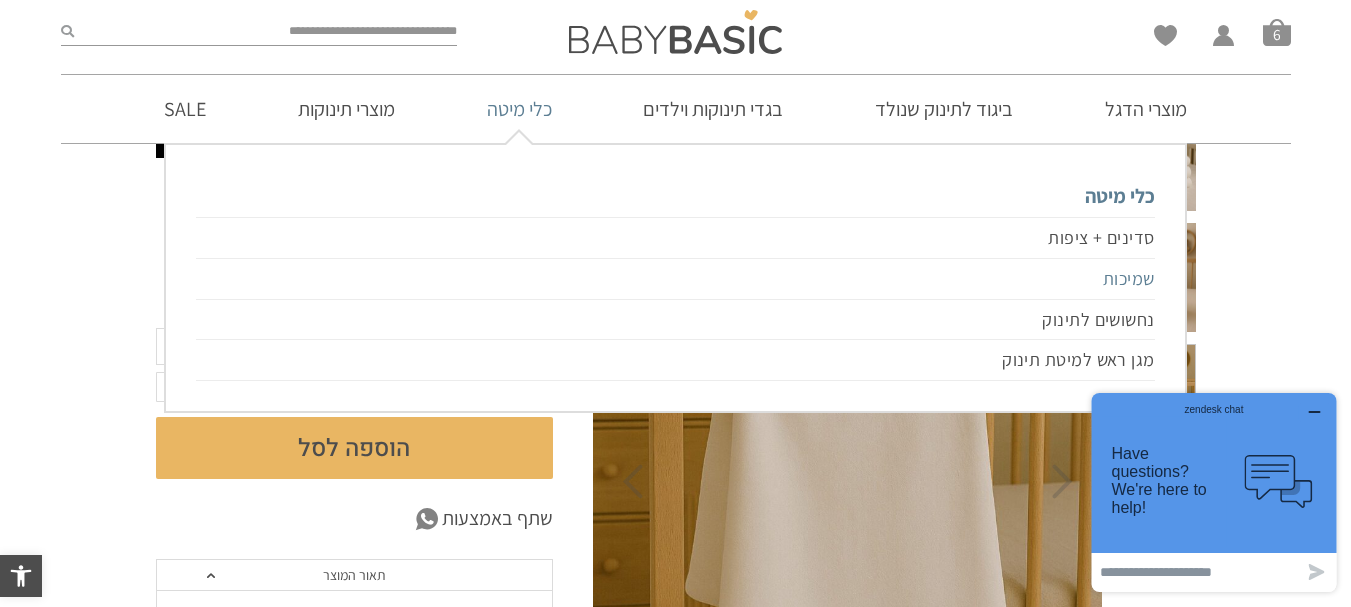click on "שמיכות" at bounding box center [675, 279] 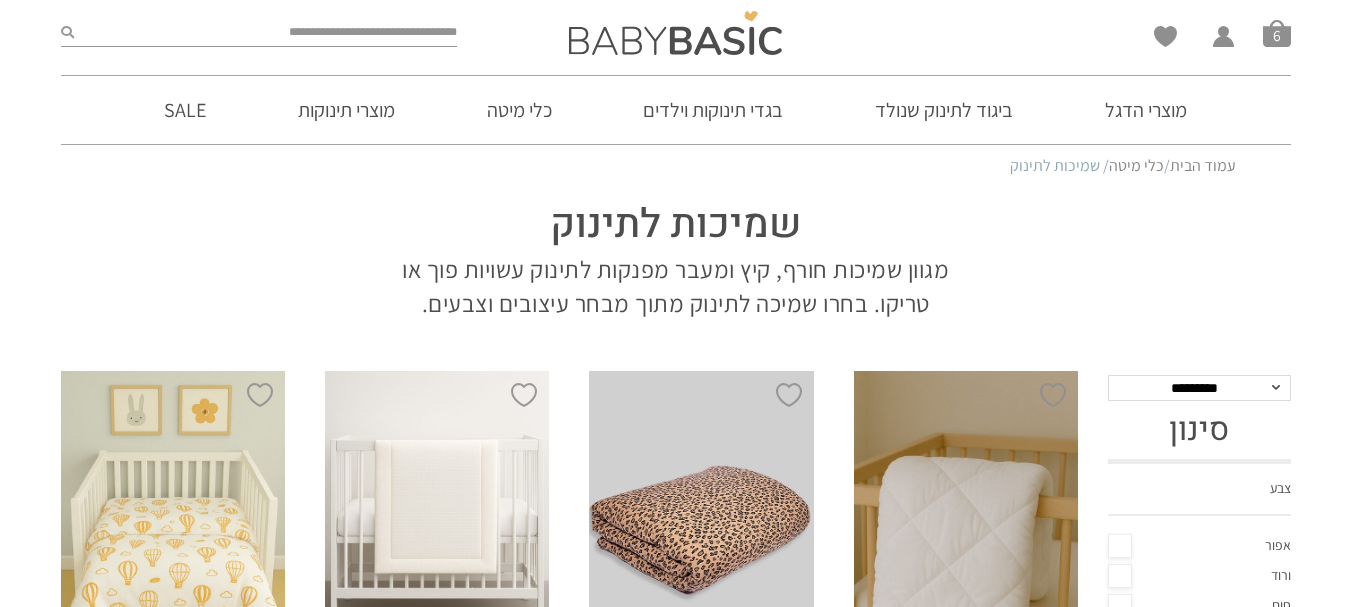 scroll, scrollTop: 0, scrollLeft: 0, axis: both 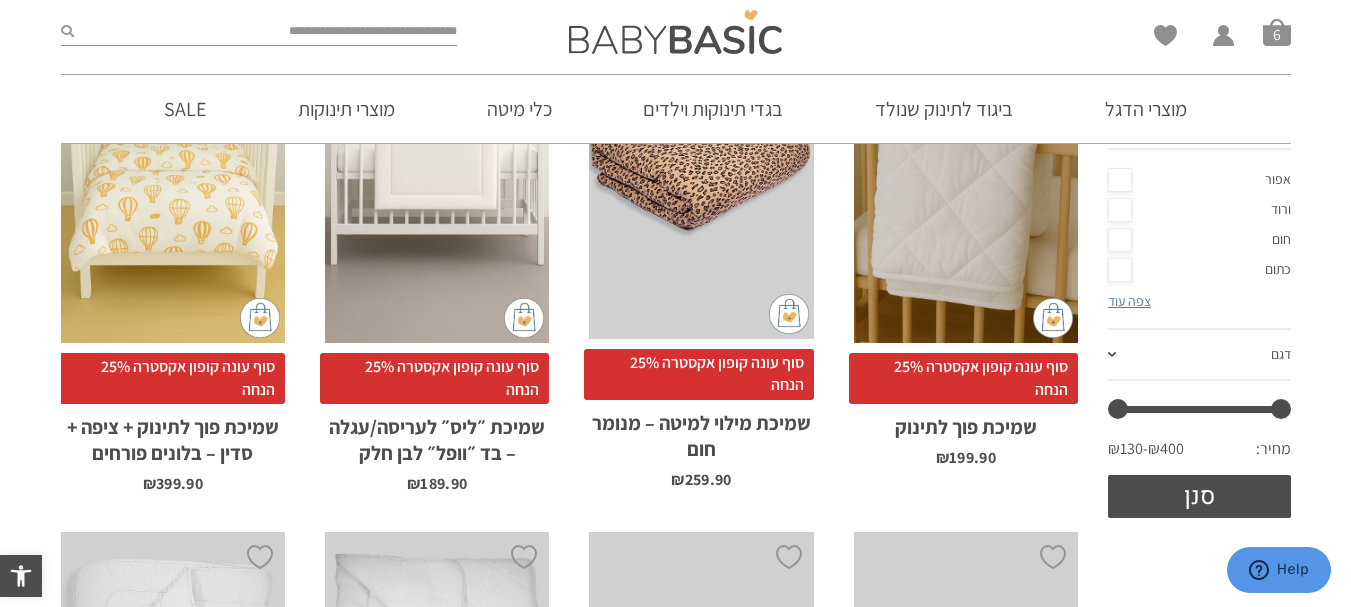 click on "x
הוספה לסל" at bounding box center (437, 175) 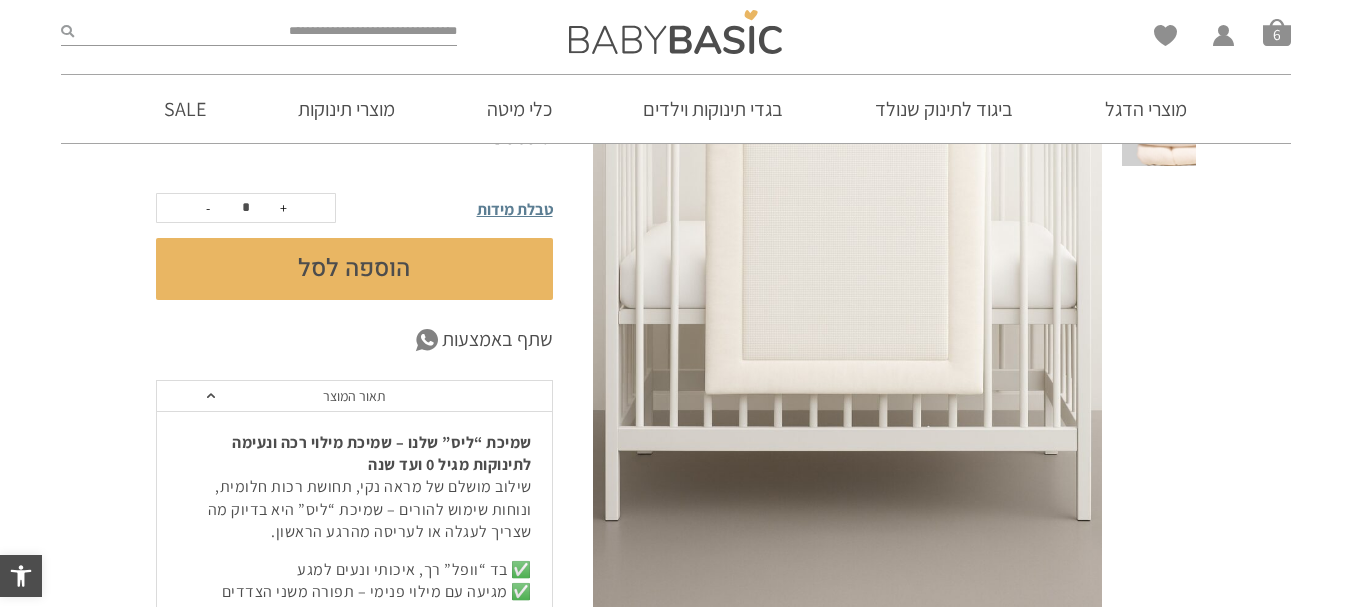 scroll, scrollTop: 326, scrollLeft: 0, axis: vertical 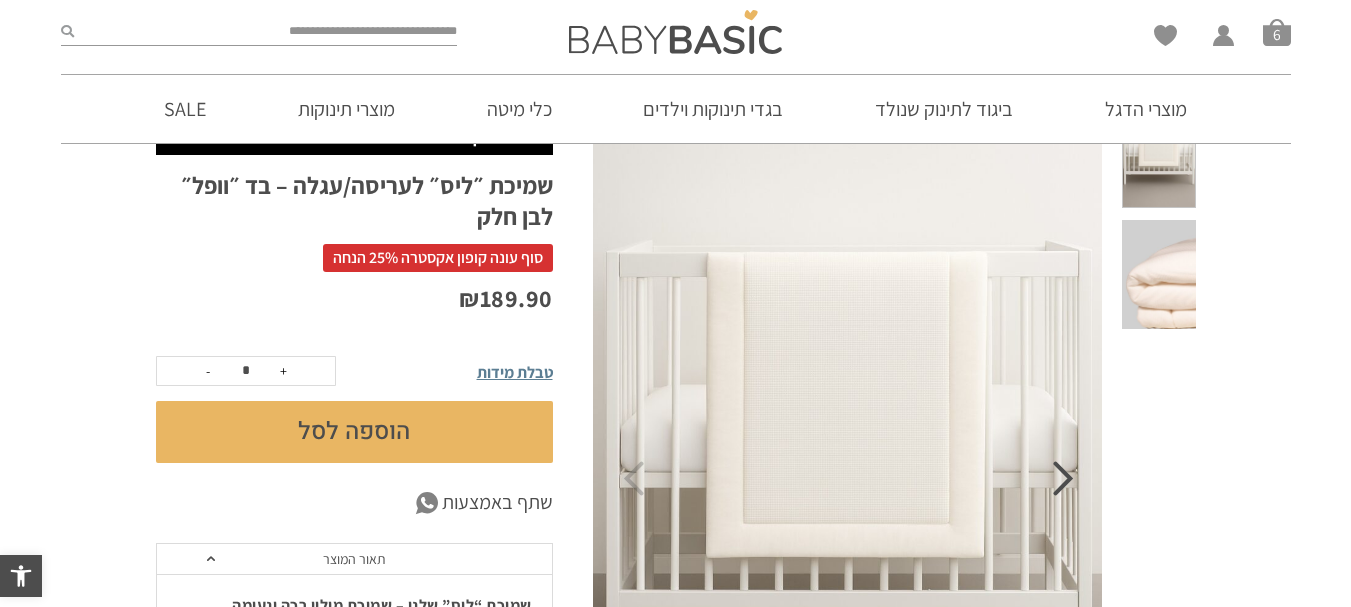 click 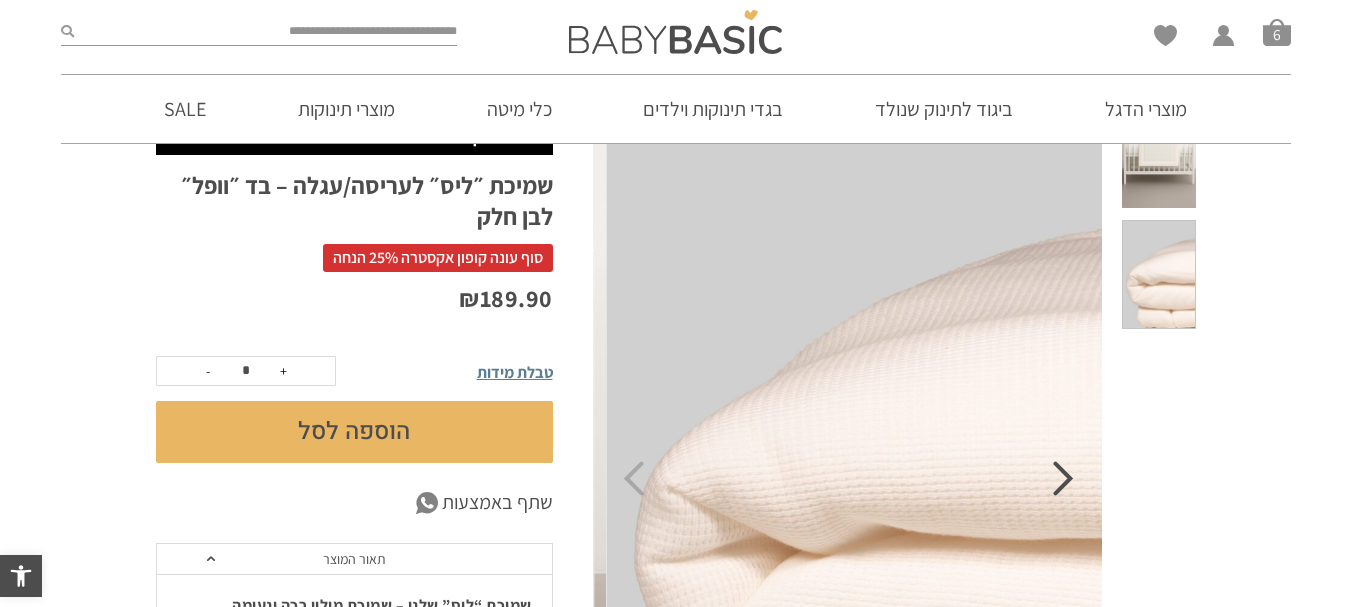 scroll, scrollTop: 0, scrollLeft: 0, axis: both 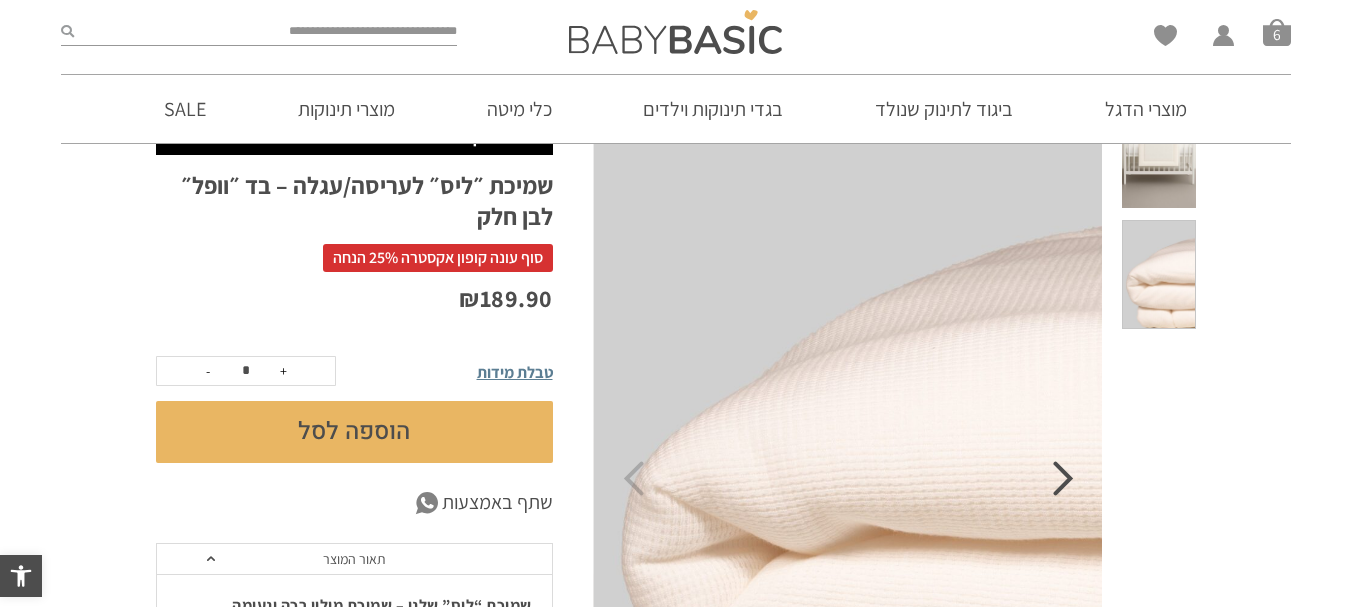 click 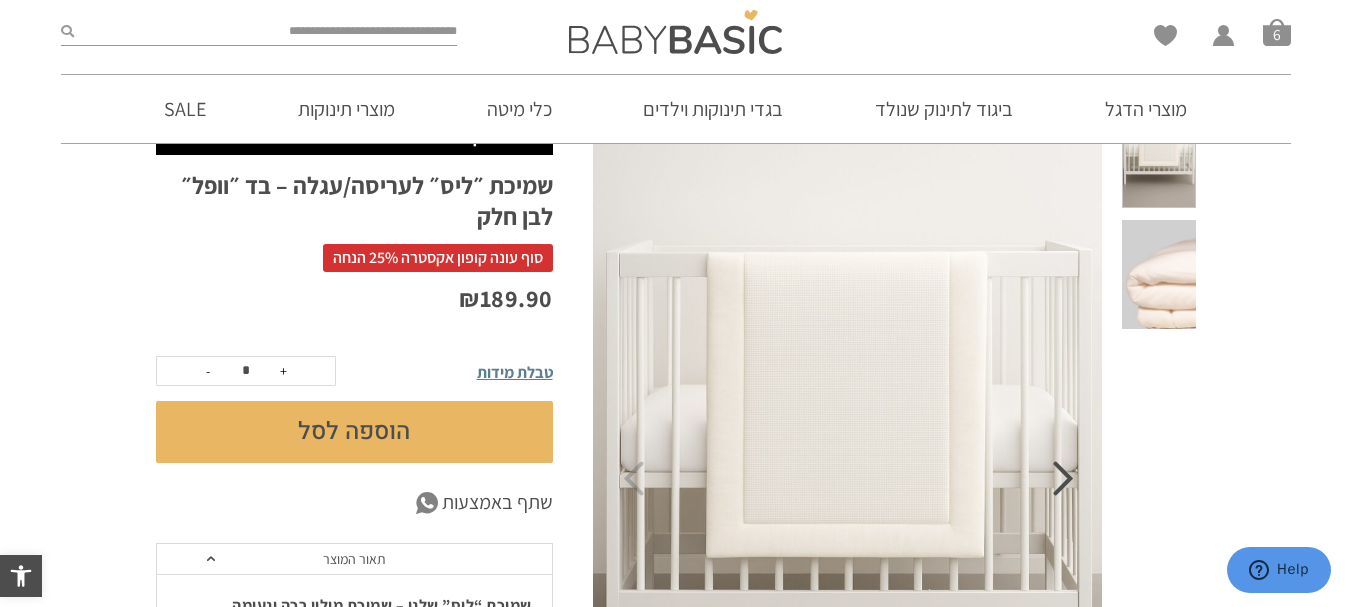 click 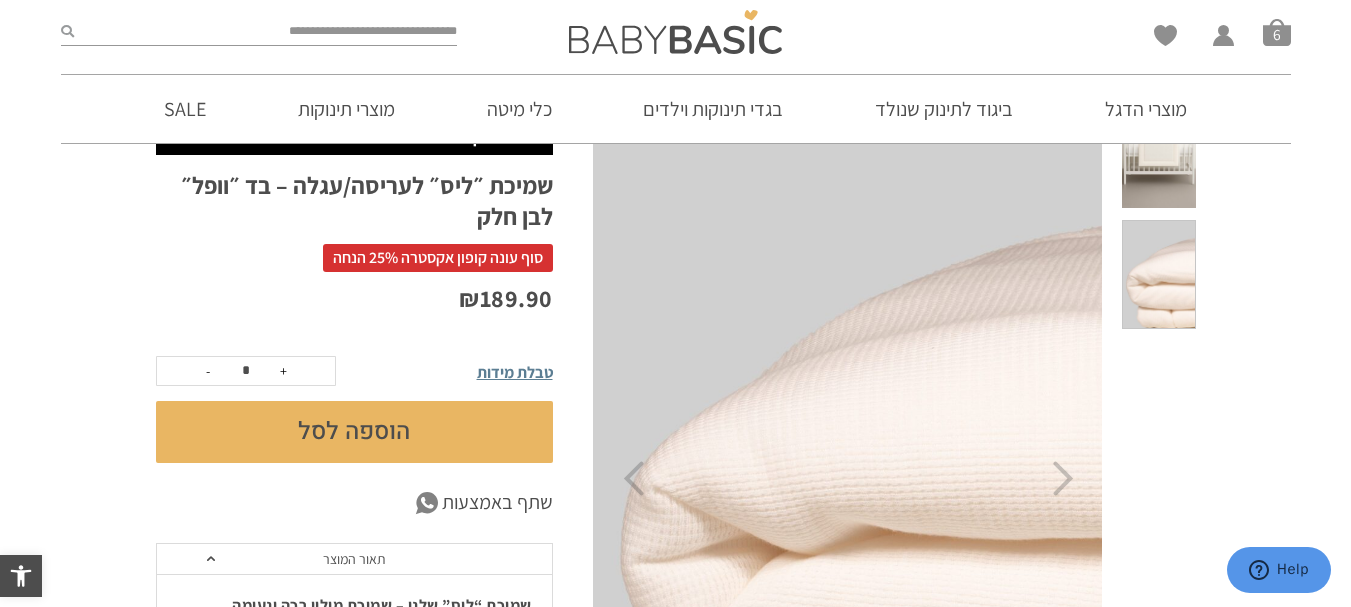 click at bounding box center [1158, 274] 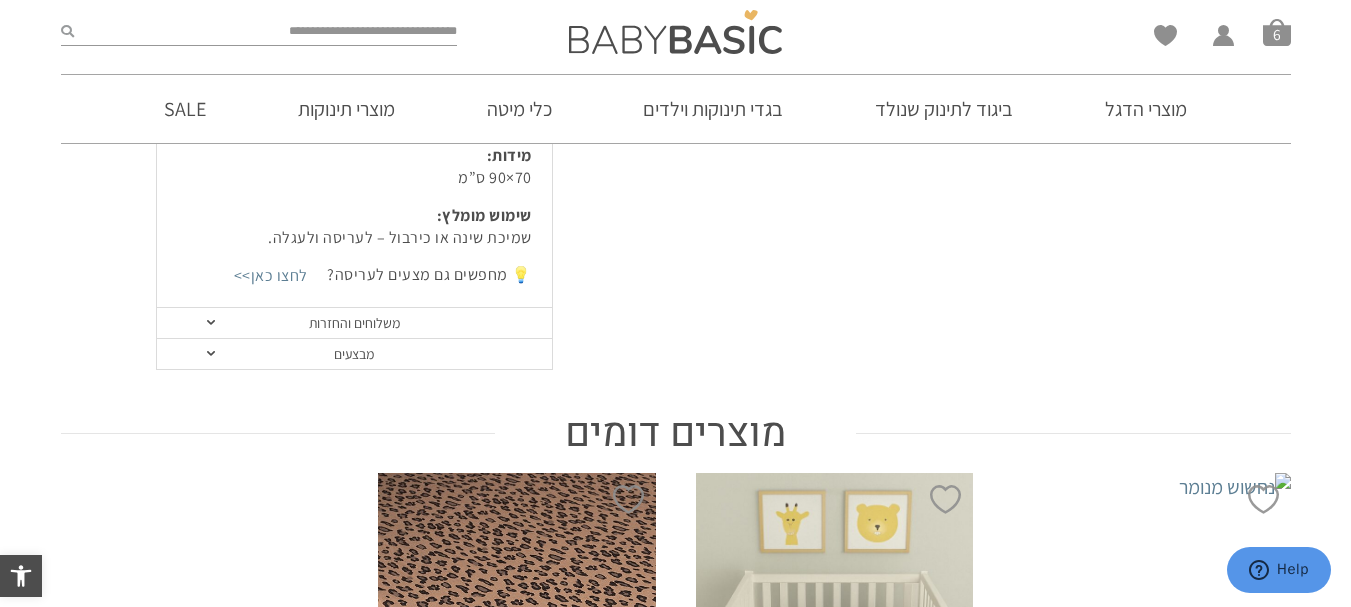 scroll, scrollTop: 992, scrollLeft: 0, axis: vertical 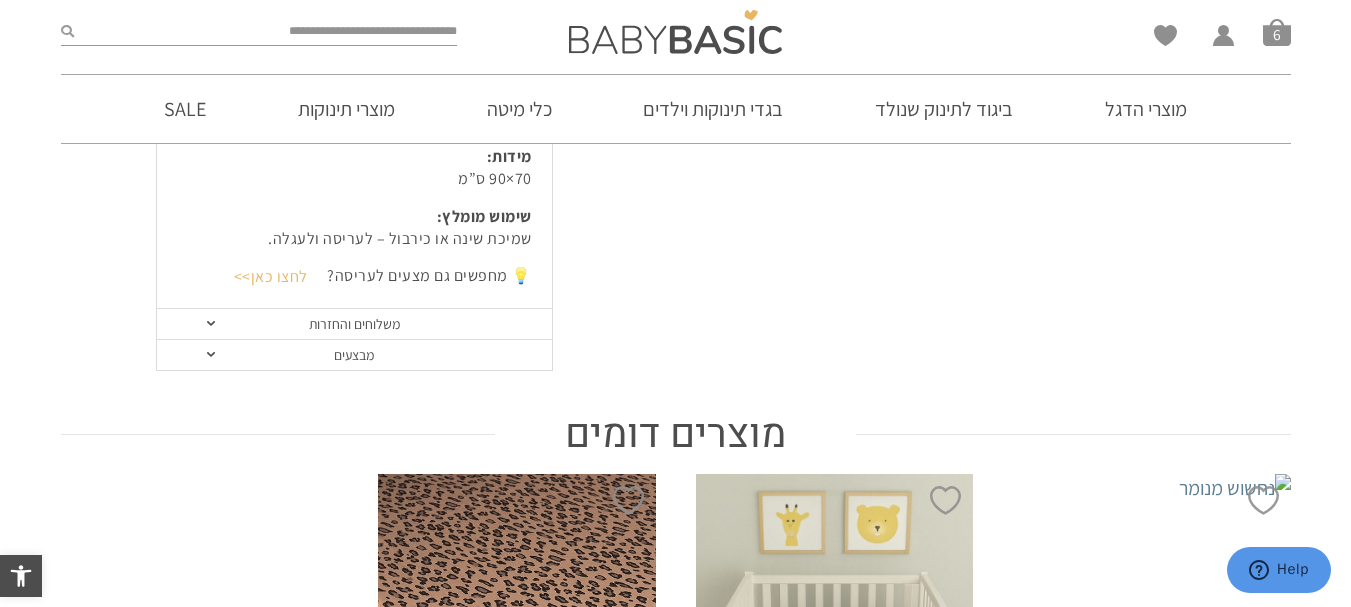 click on "לחצו כאן>>" at bounding box center [271, 276] 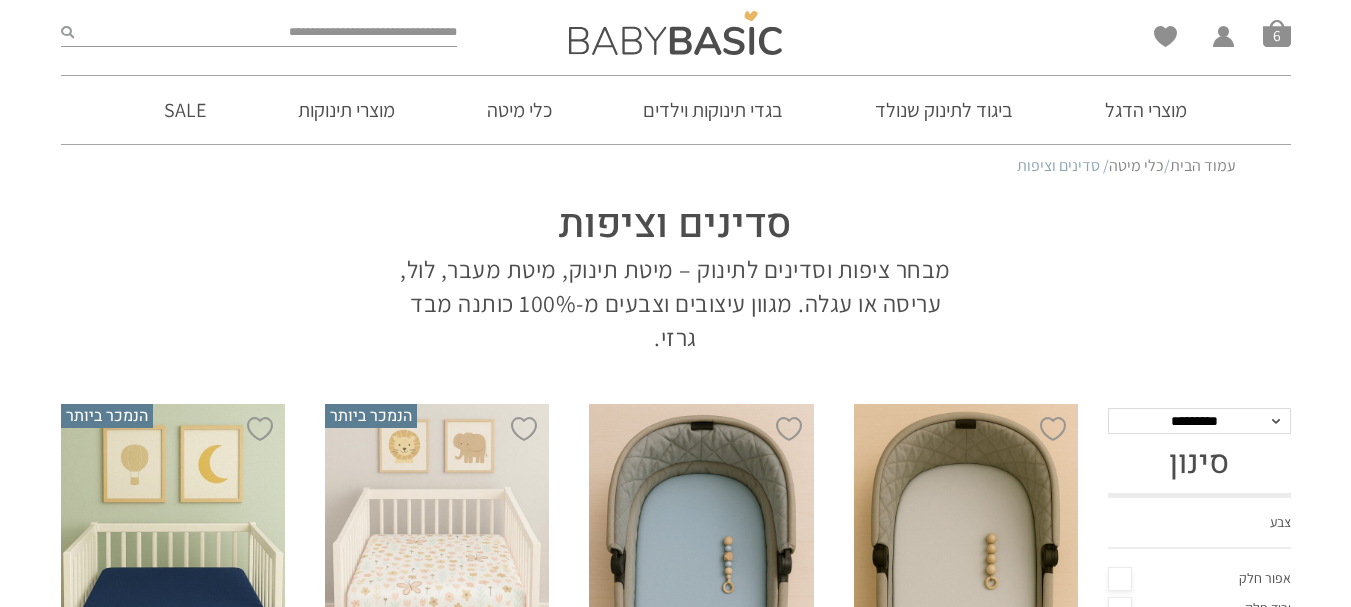 scroll, scrollTop: 0, scrollLeft: 0, axis: both 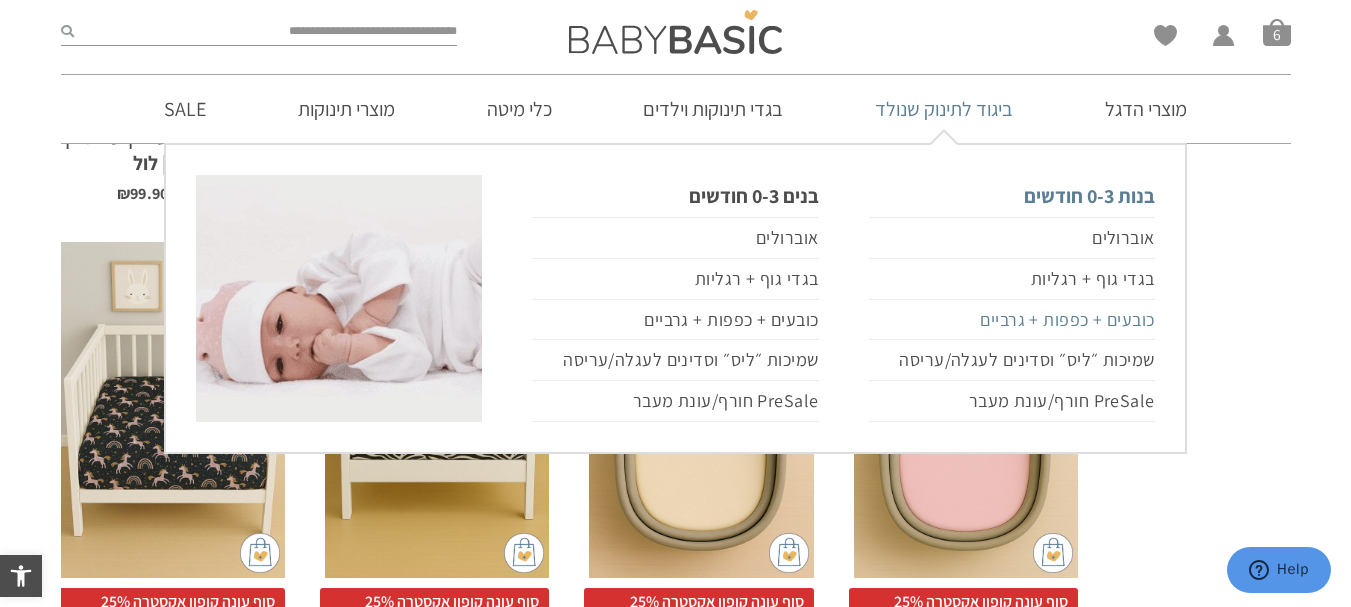 click on "כובעים + כפפות + גרביים" at bounding box center [1012, 320] 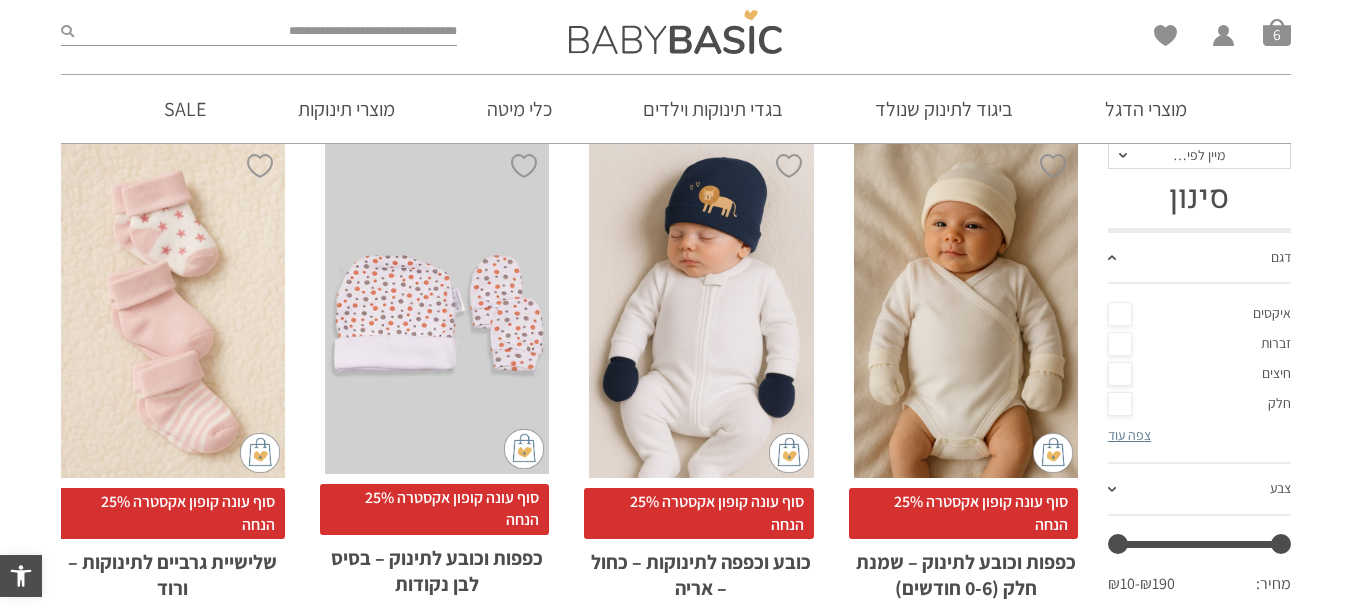scroll, scrollTop: 303, scrollLeft: 0, axis: vertical 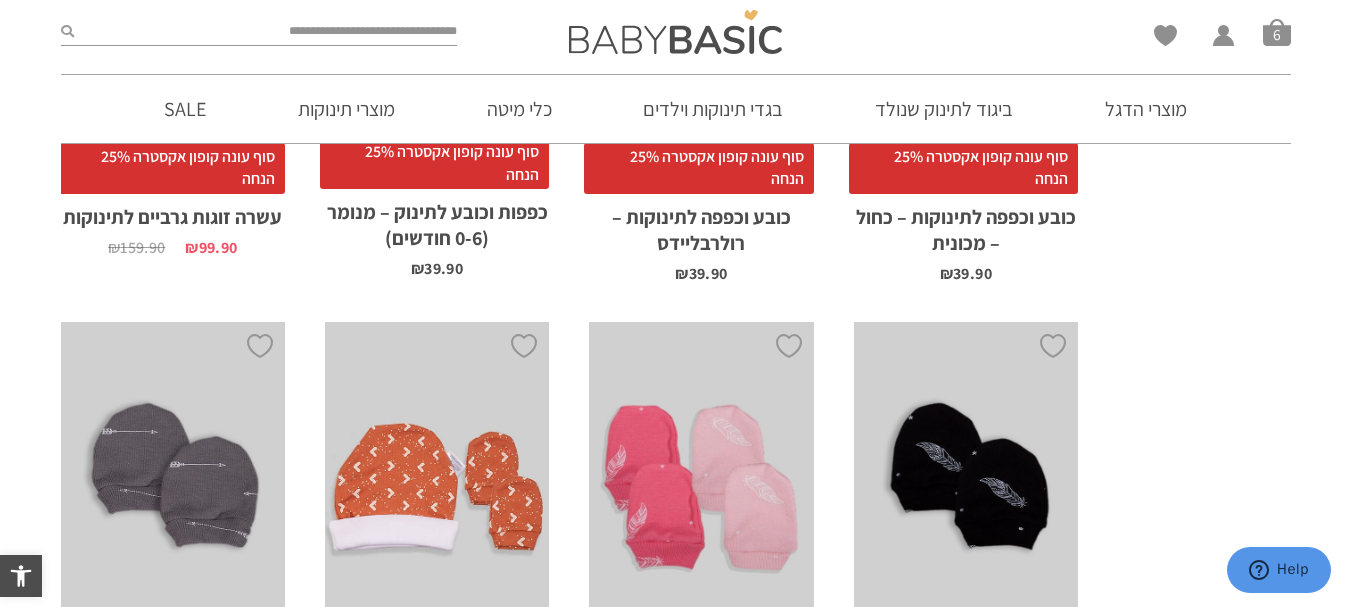 drag, startPoint x: 578, startPoint y: 466, endPoint x: 578, endPoint y: 393, distance: 73 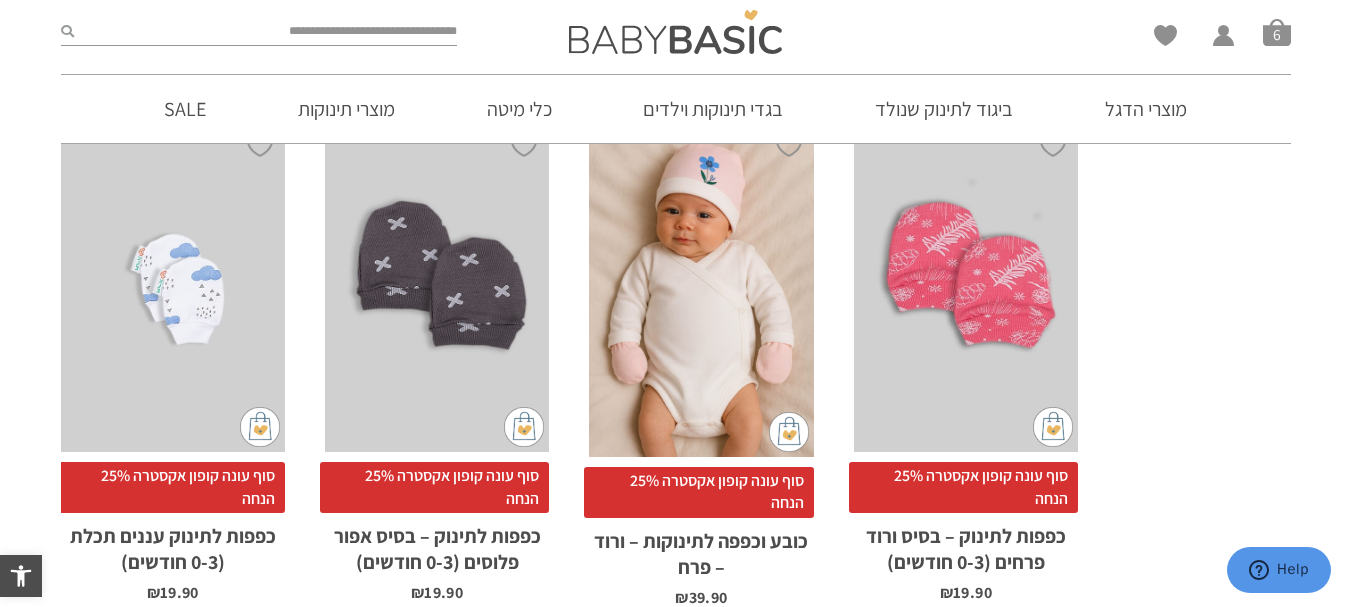 scroll, scrollTop: 1290, scrollLeft: 0, axis: vertical 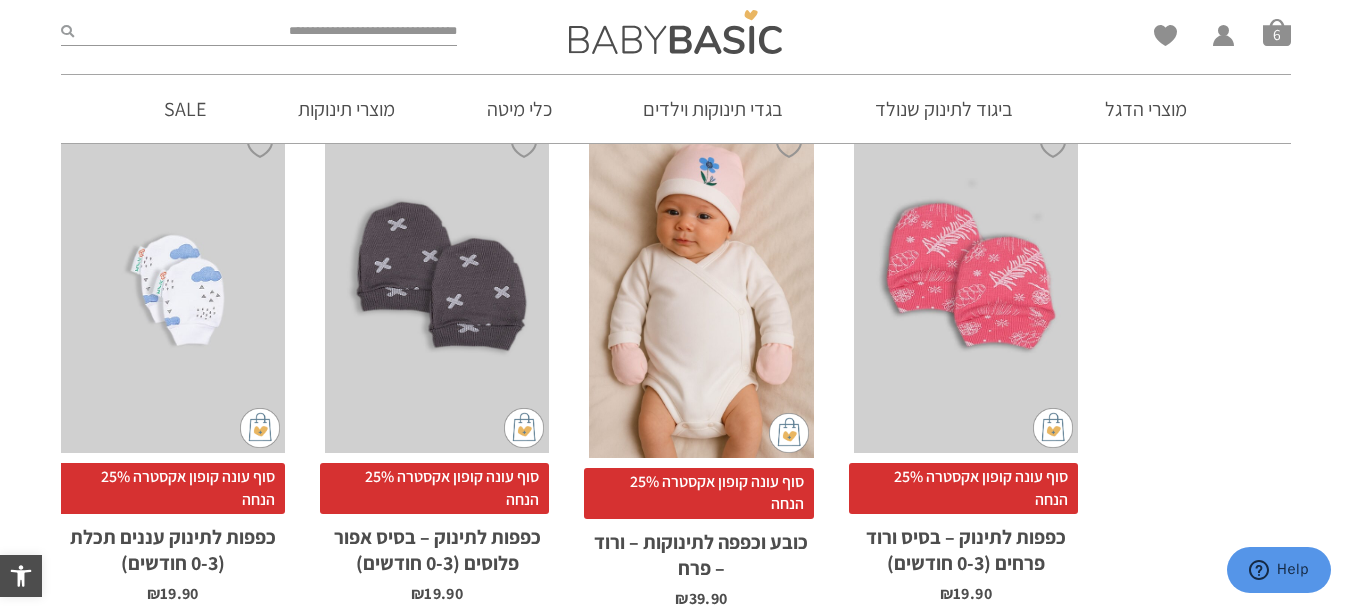 click on "x
הוספה לסל" at bounding box center (701, 289) 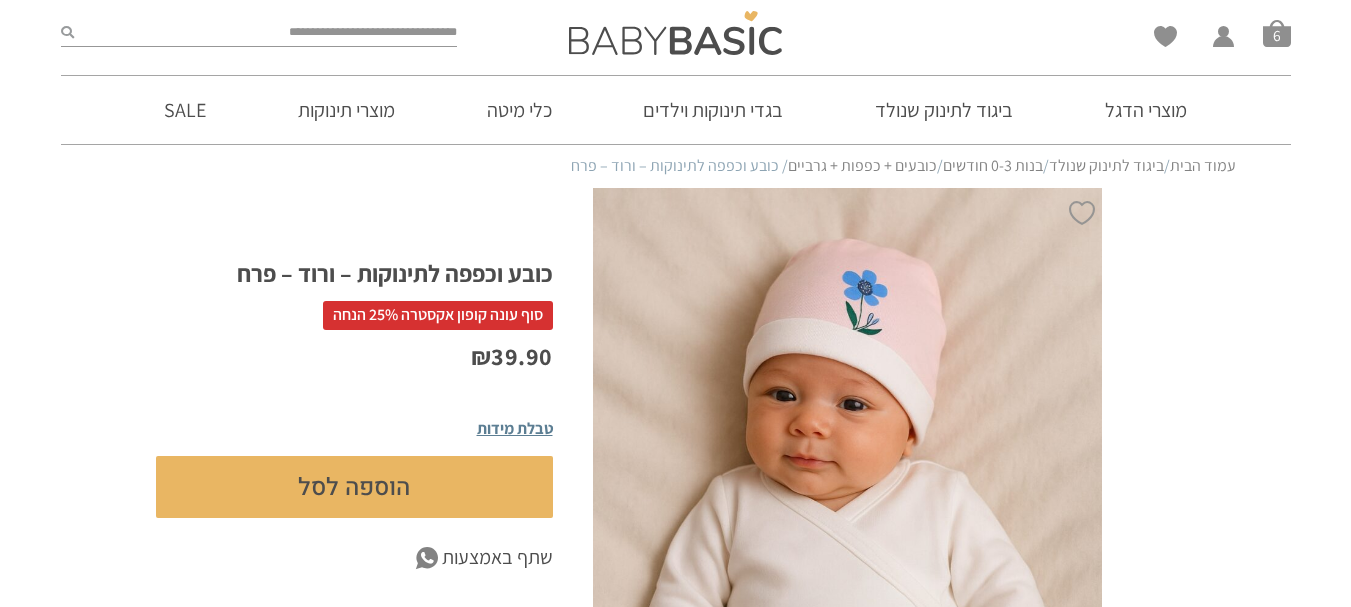 scroll, scrollTop: 0, scrollLeft: 0, axis: both 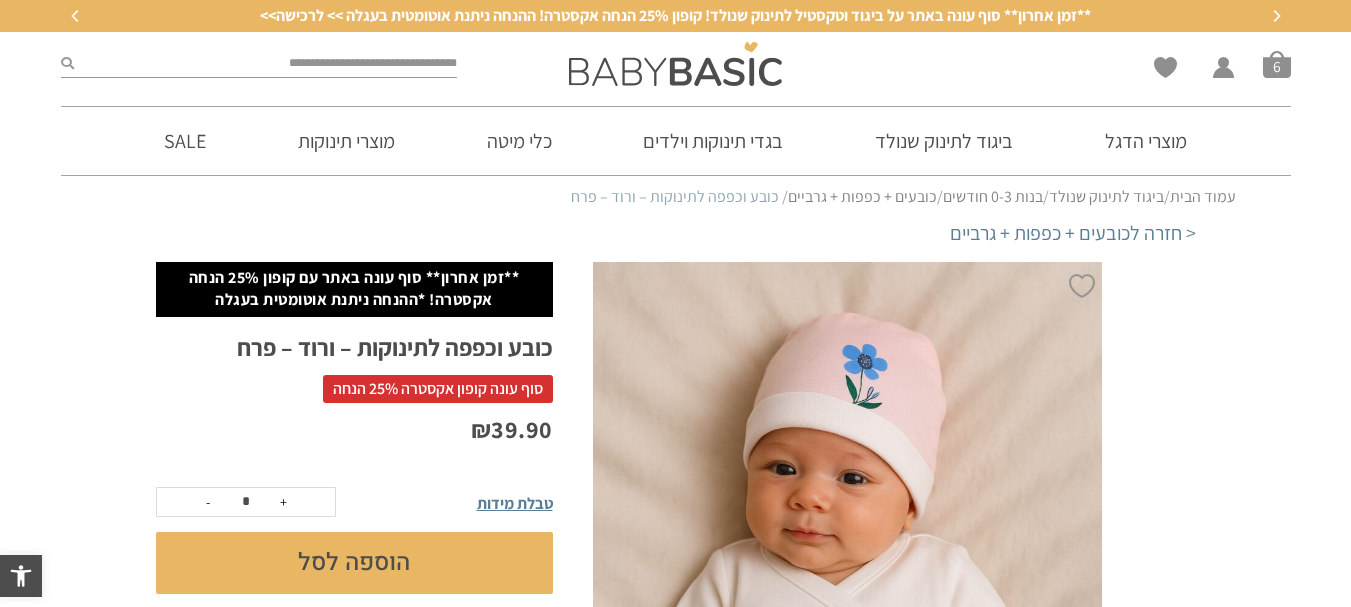 click on "כובע וכפפה לתינוקות – ורוד – פרח" at bounding box center (354, 355) 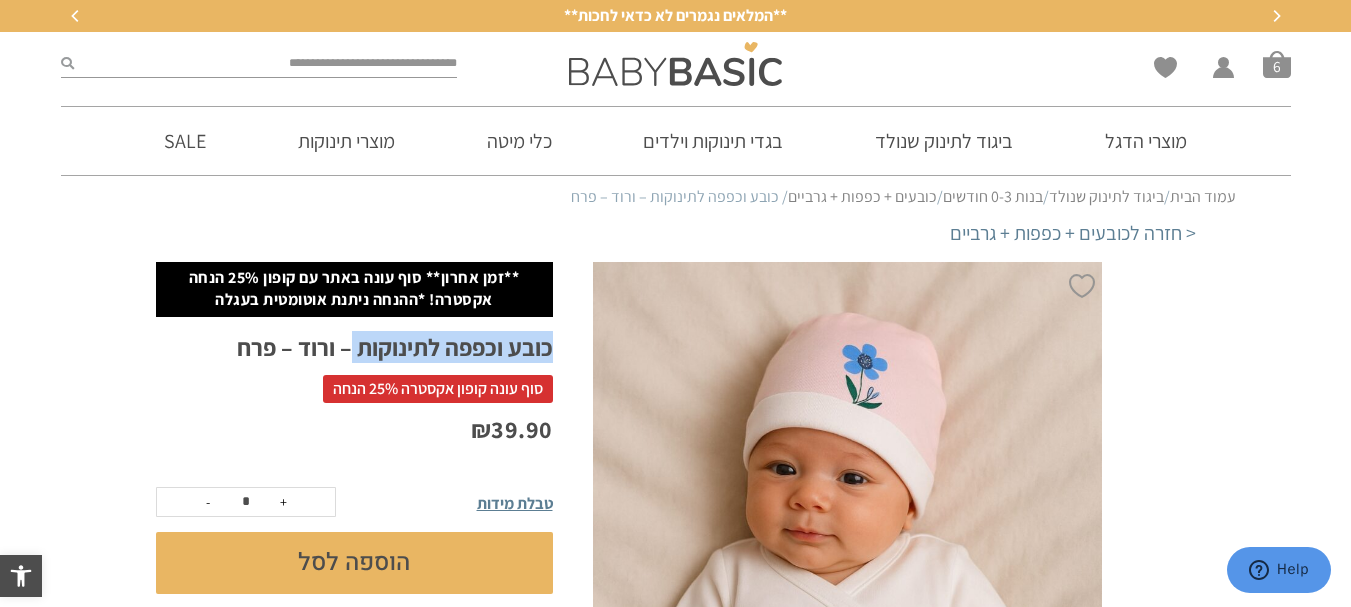 drag, startPoint x: 351, startPoint y: 348, endPoint x: 569, endPoint y: 358, distance: 218.22923 